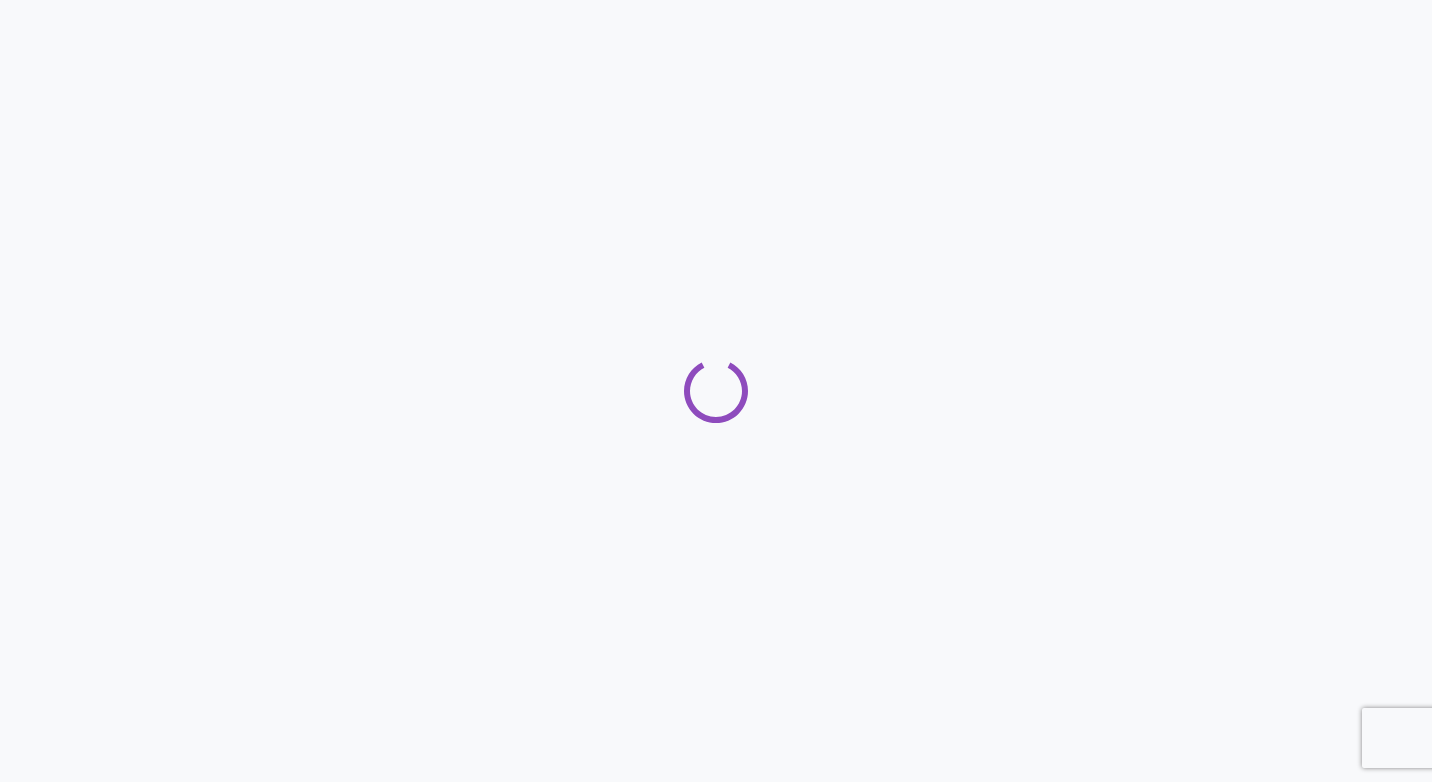 scroll, scrollTop: 0, scrollLeft: 0, axis: both 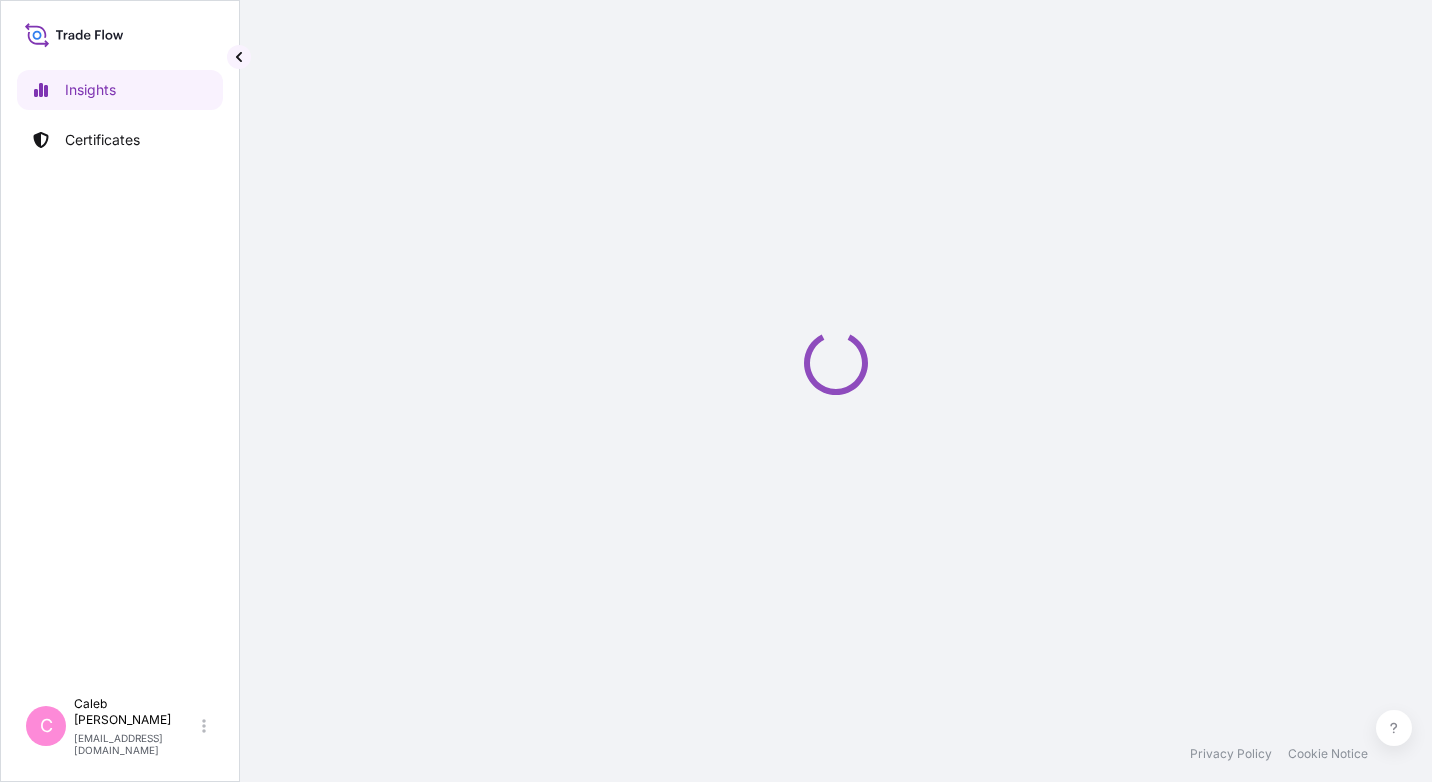 select on "2025" 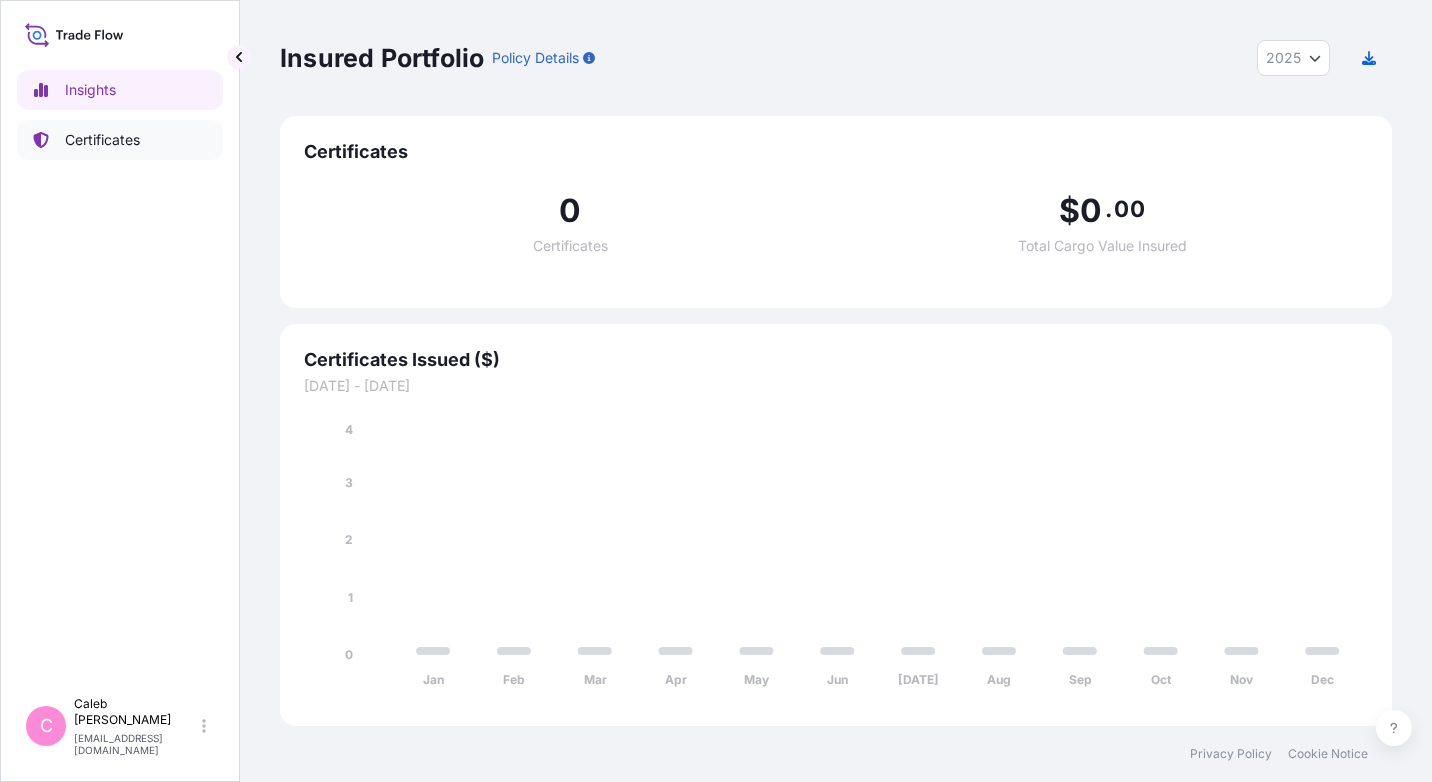 click on "Certificates" at bounding box center (102, 140) 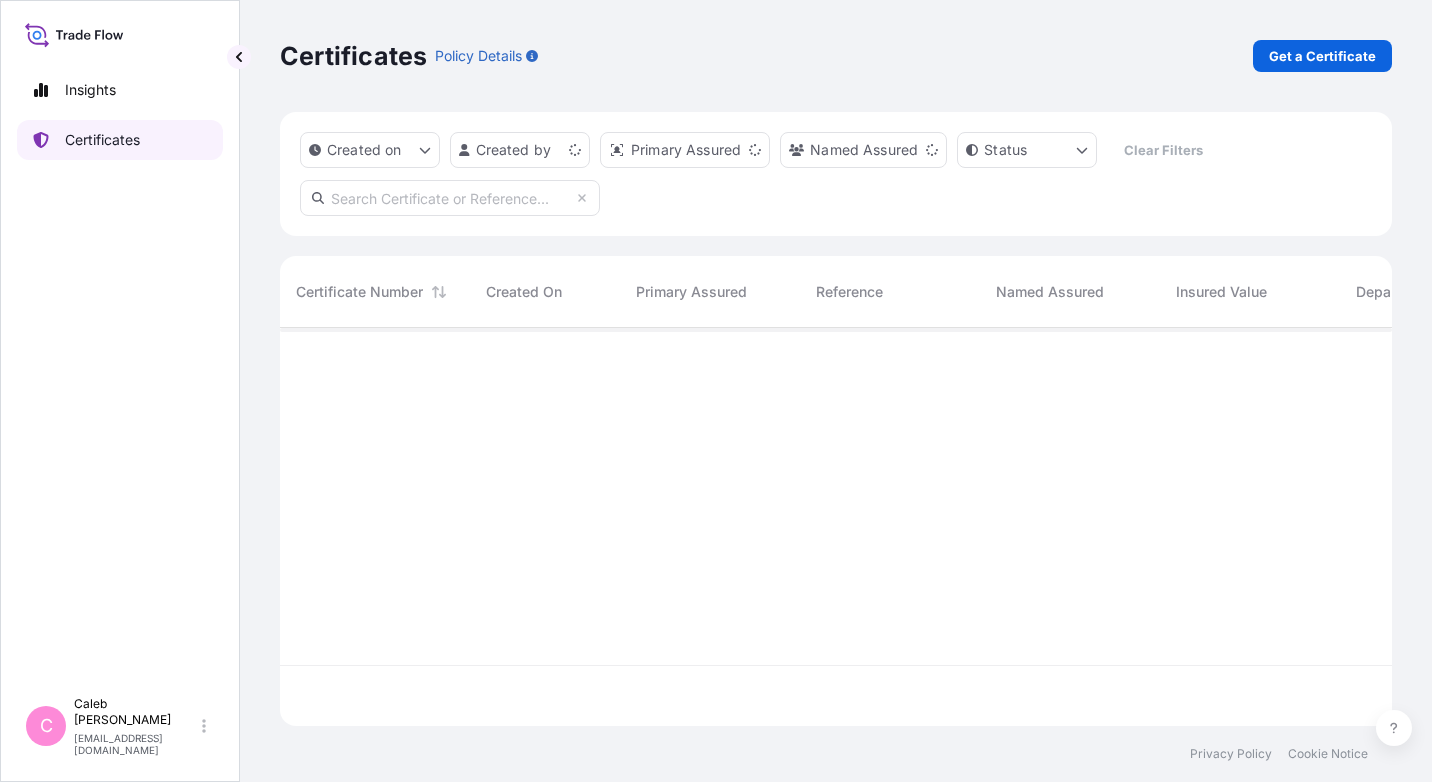 scroll, scrollTop: 16, scrollLeft: 16, axis: both 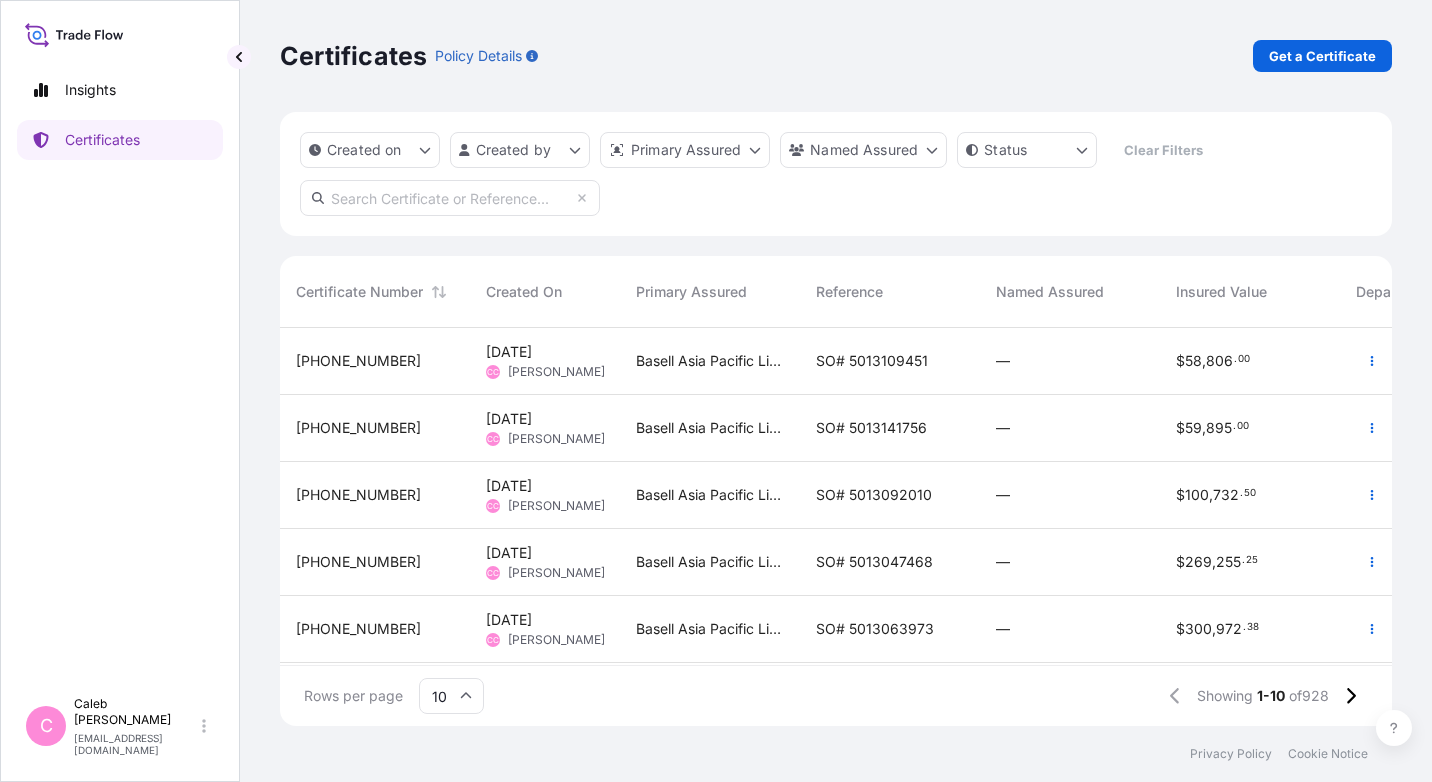 click on "Created on Created by Primary Assured Named Assured Status Clear Filters" at bounding box center [836, 174] 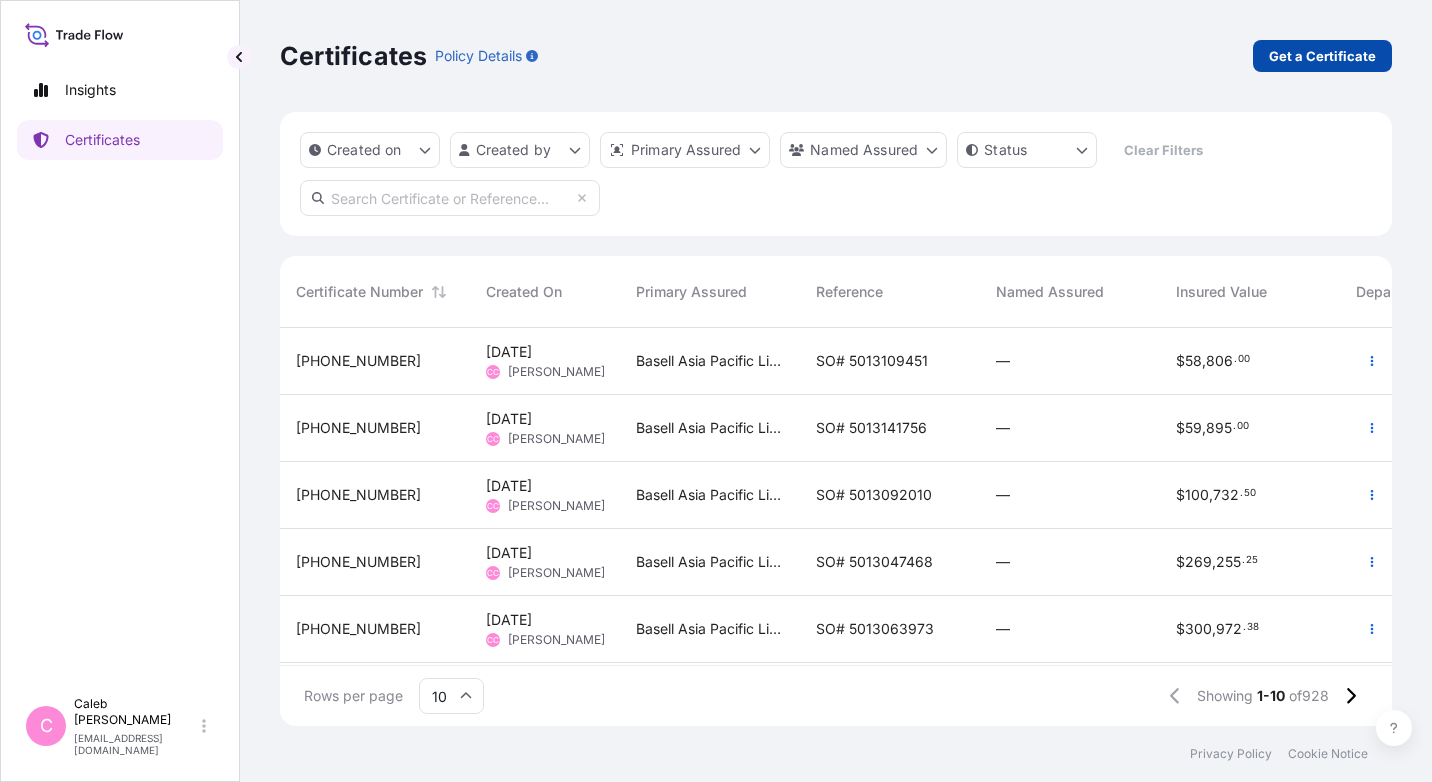 click on "Get a Certificate" at bounding box center [1322, 56] 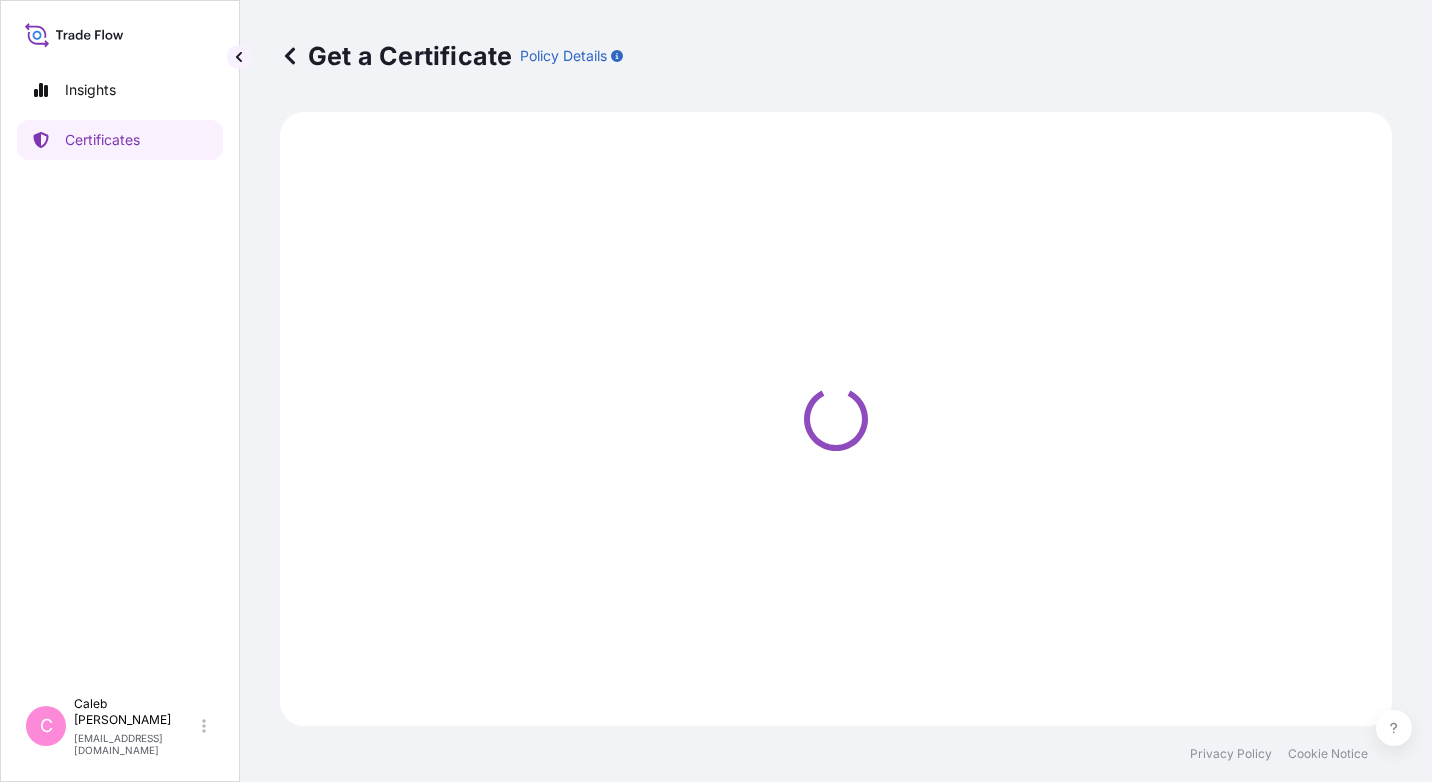 select on "Sea" 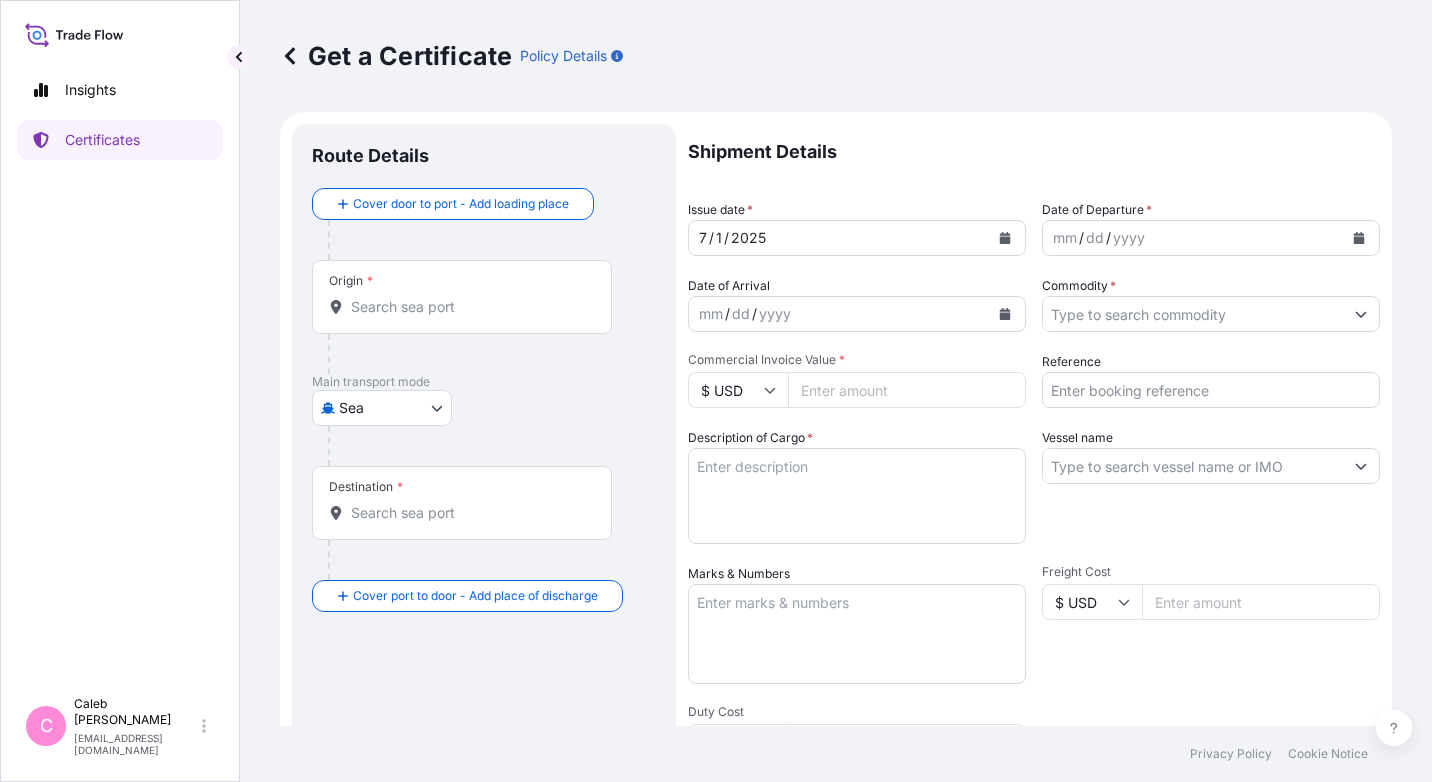 click on "Origin *" at bounding box center [462, 297] 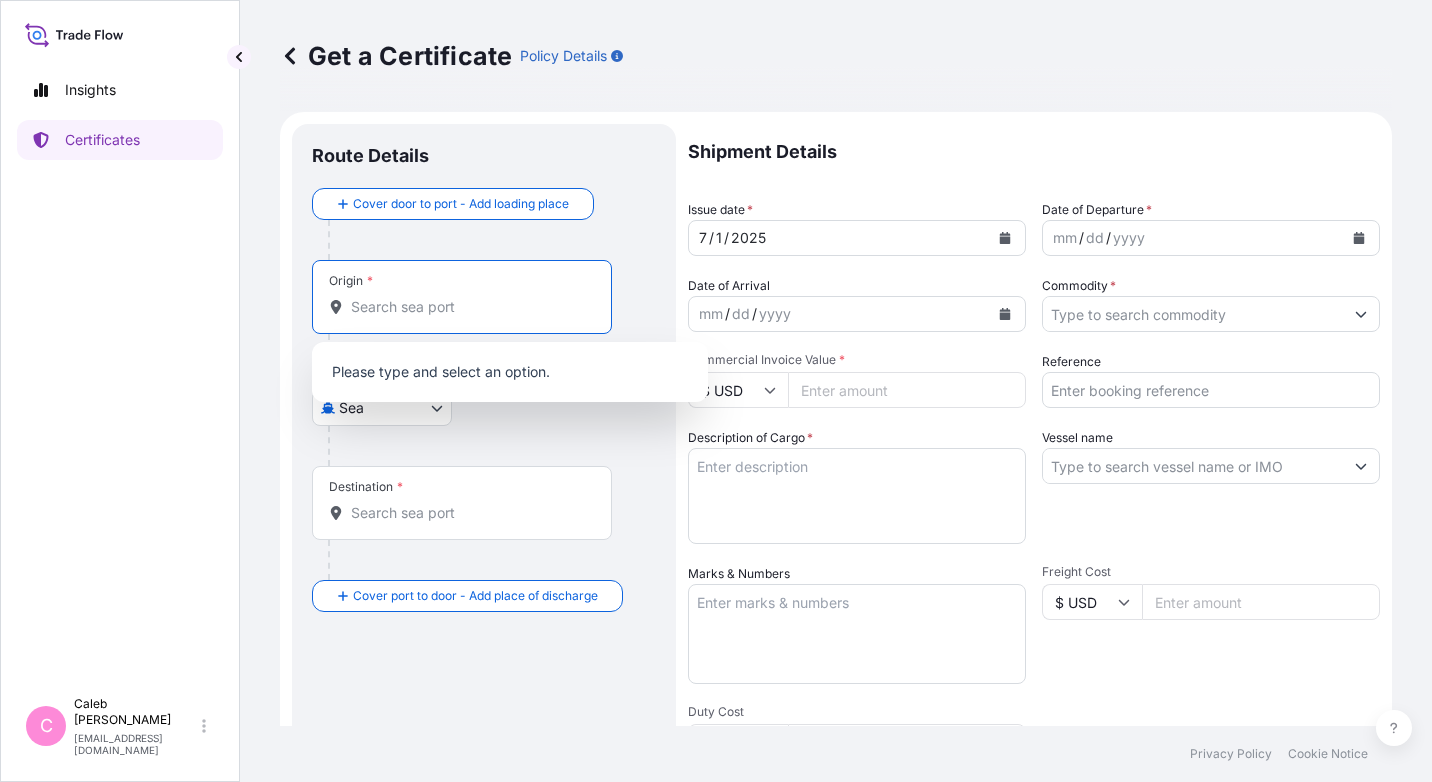 paste on "LAEM CHABANG" 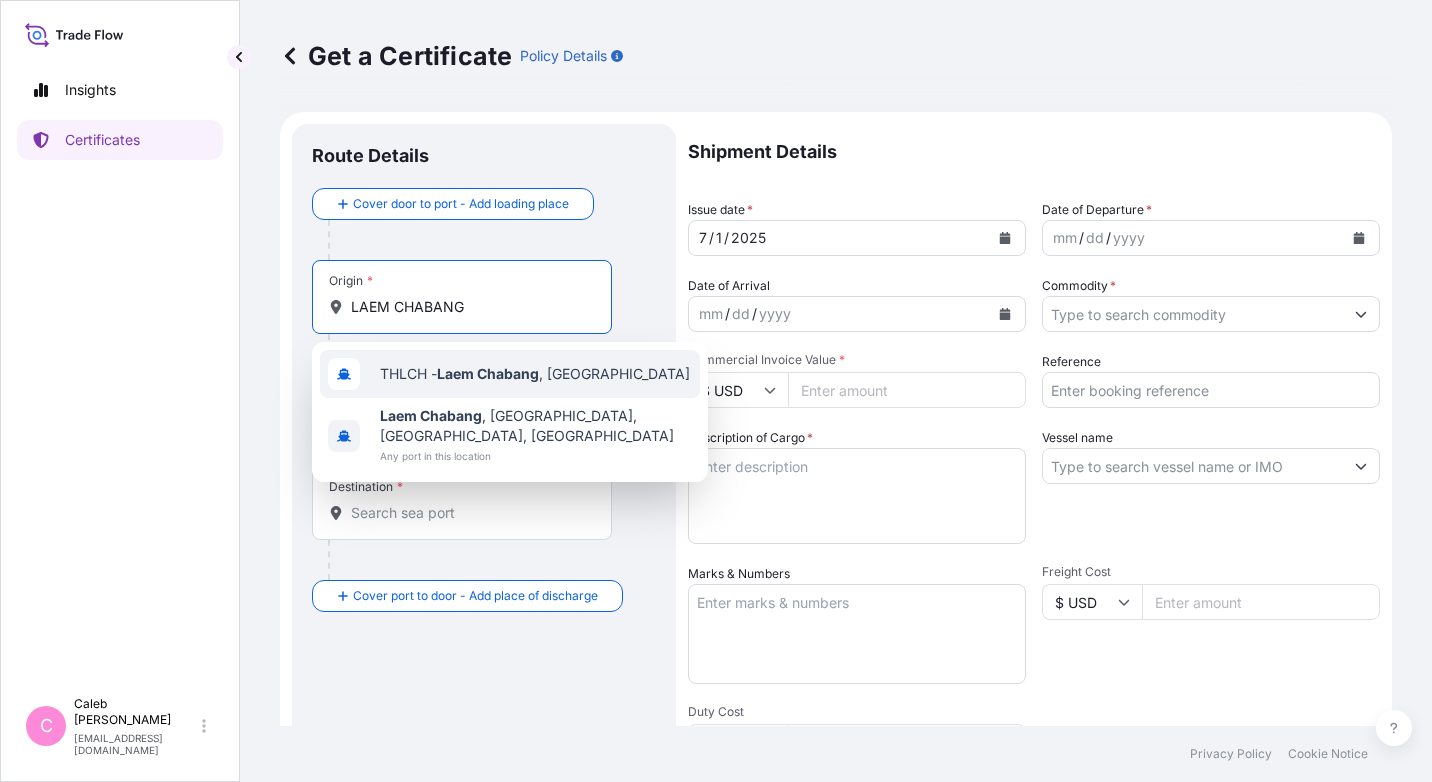 click on "THLCH -  Laem Chabang , Thailand" at bounding box center [535, 374] 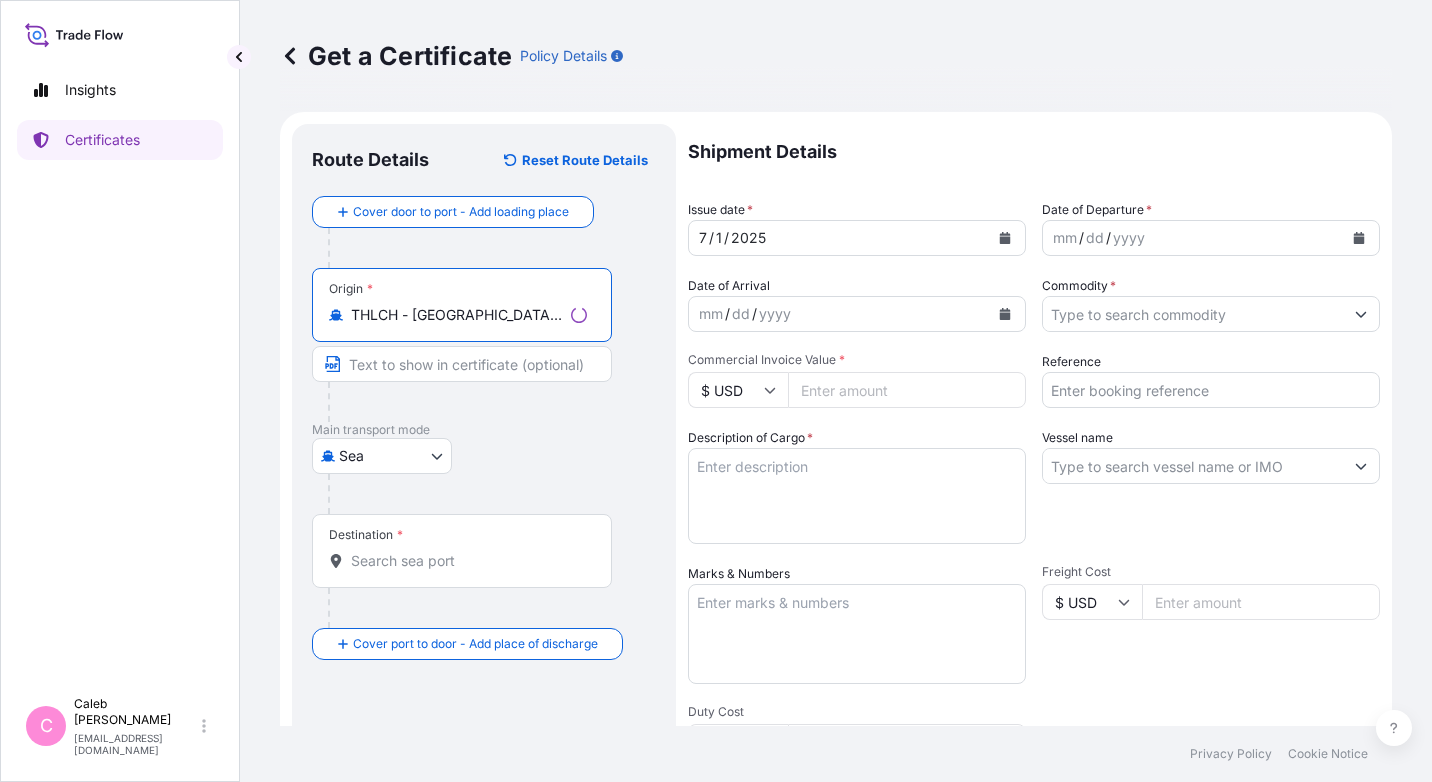type on "THLCH - Laem Chabang, Thailand" 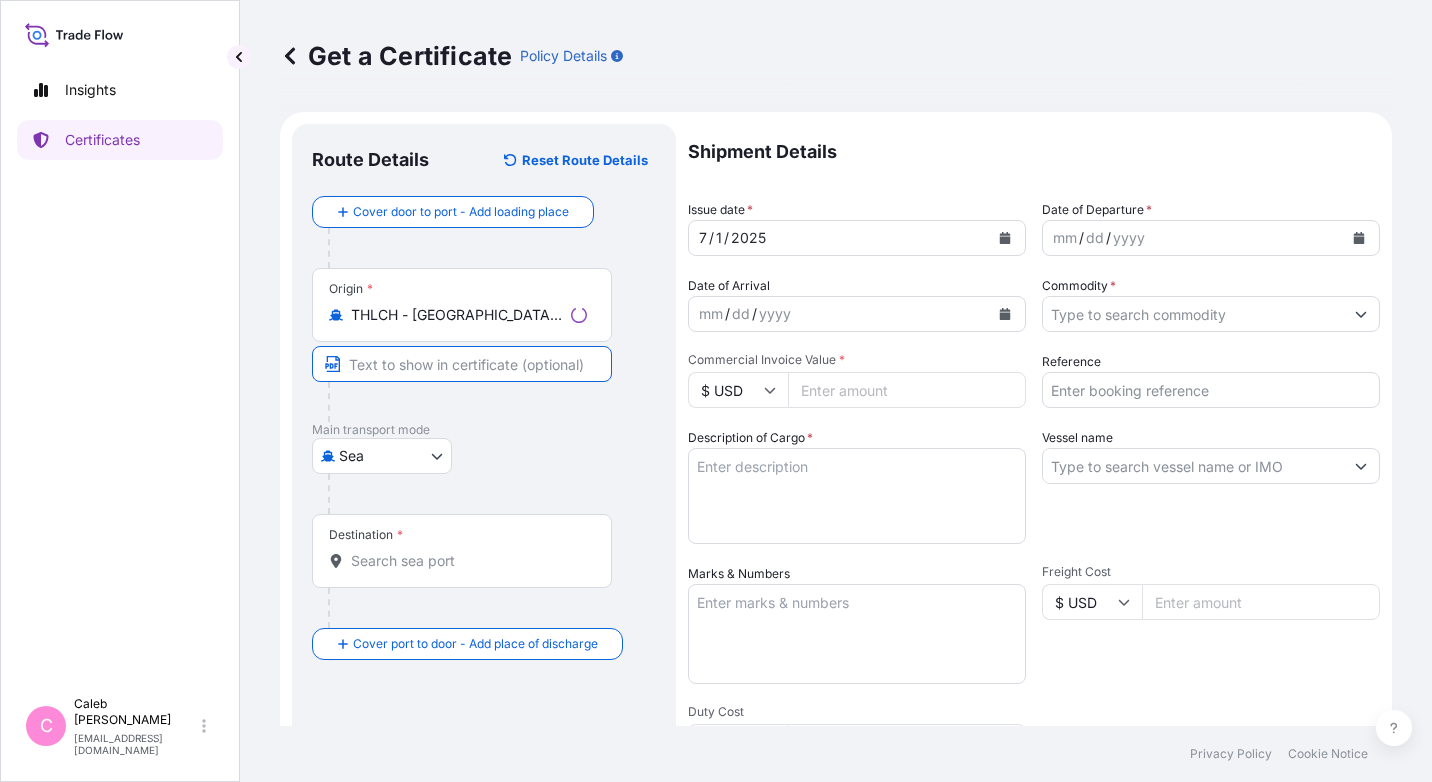 click at bounding box center (462, 364) 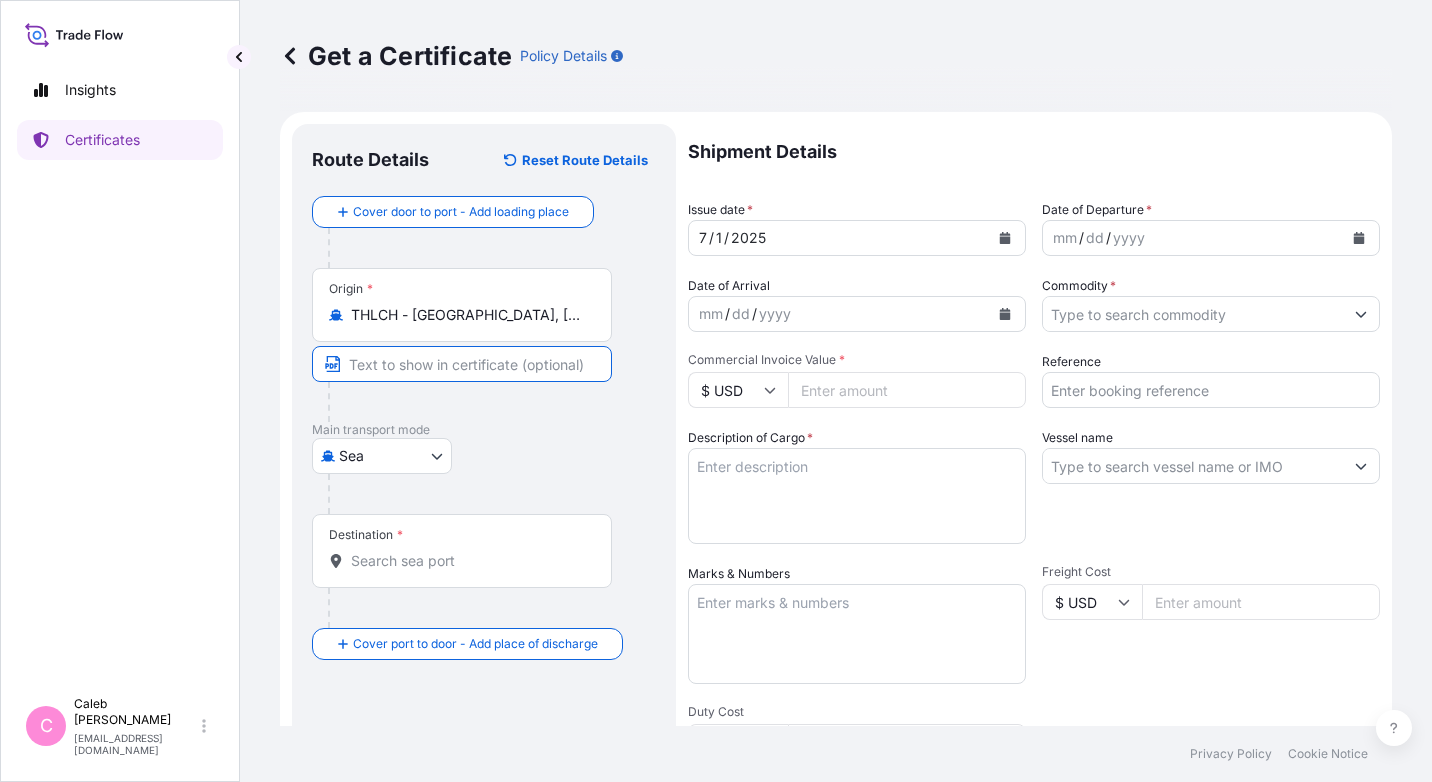 click at bounding box center [462, 364] 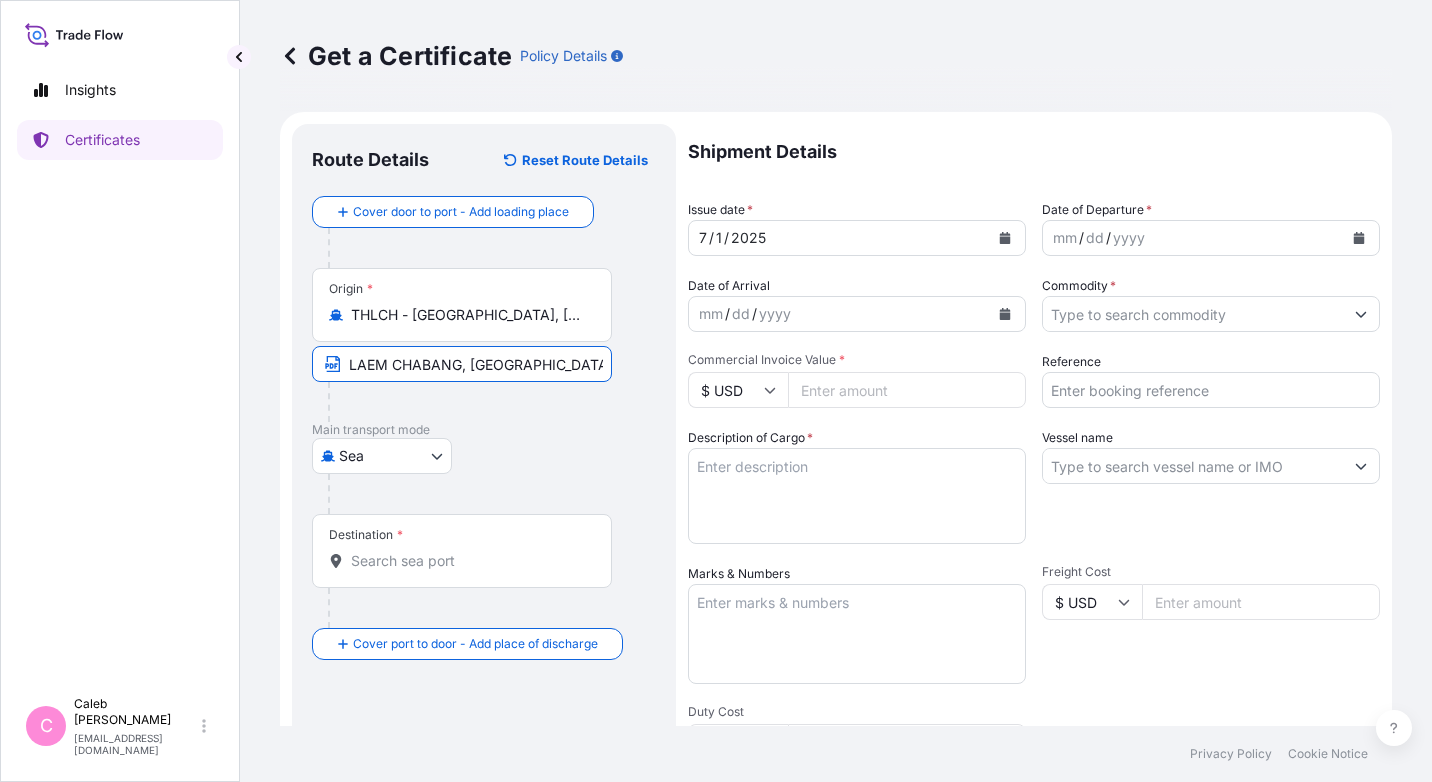 type on "LAEM CHABANG, THAILAND" 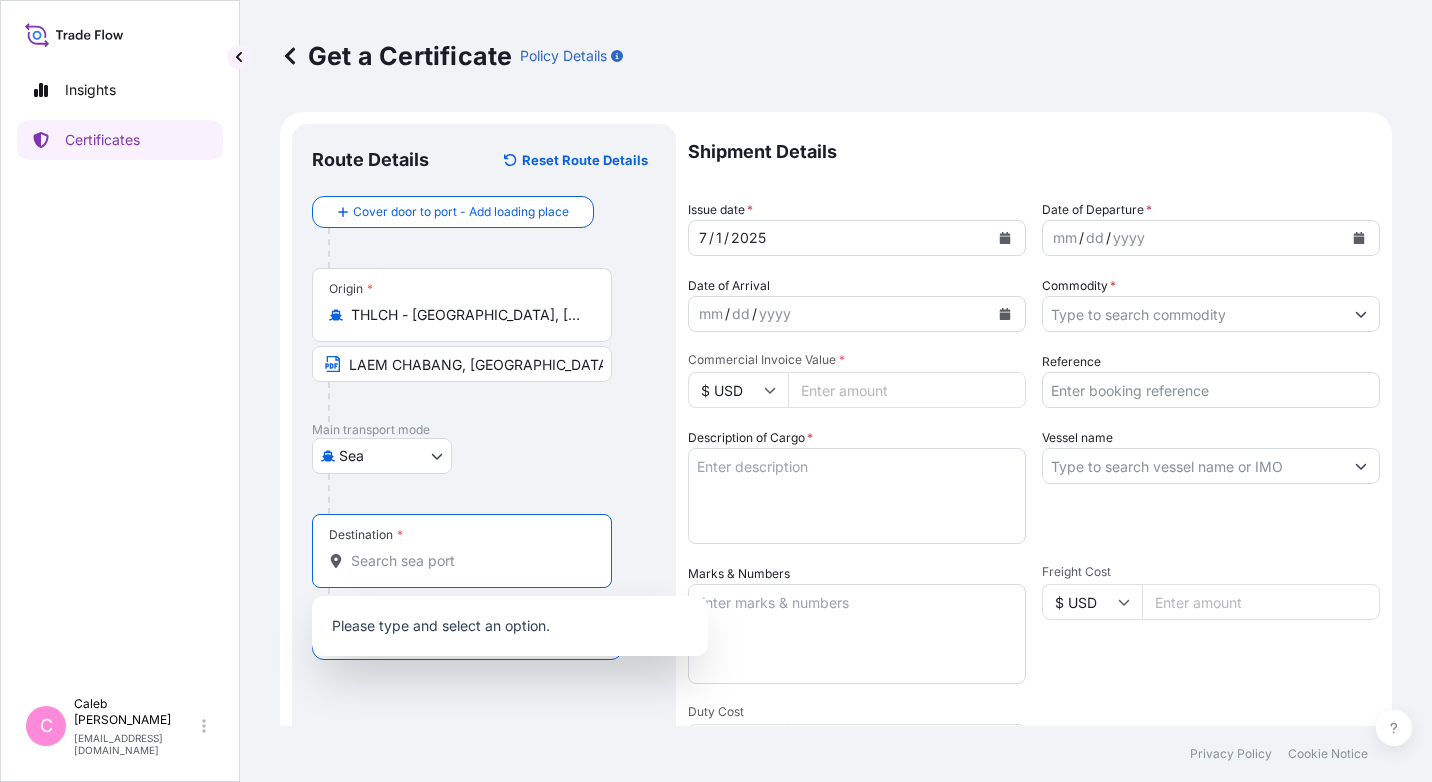 paste on "HAI PHONG" 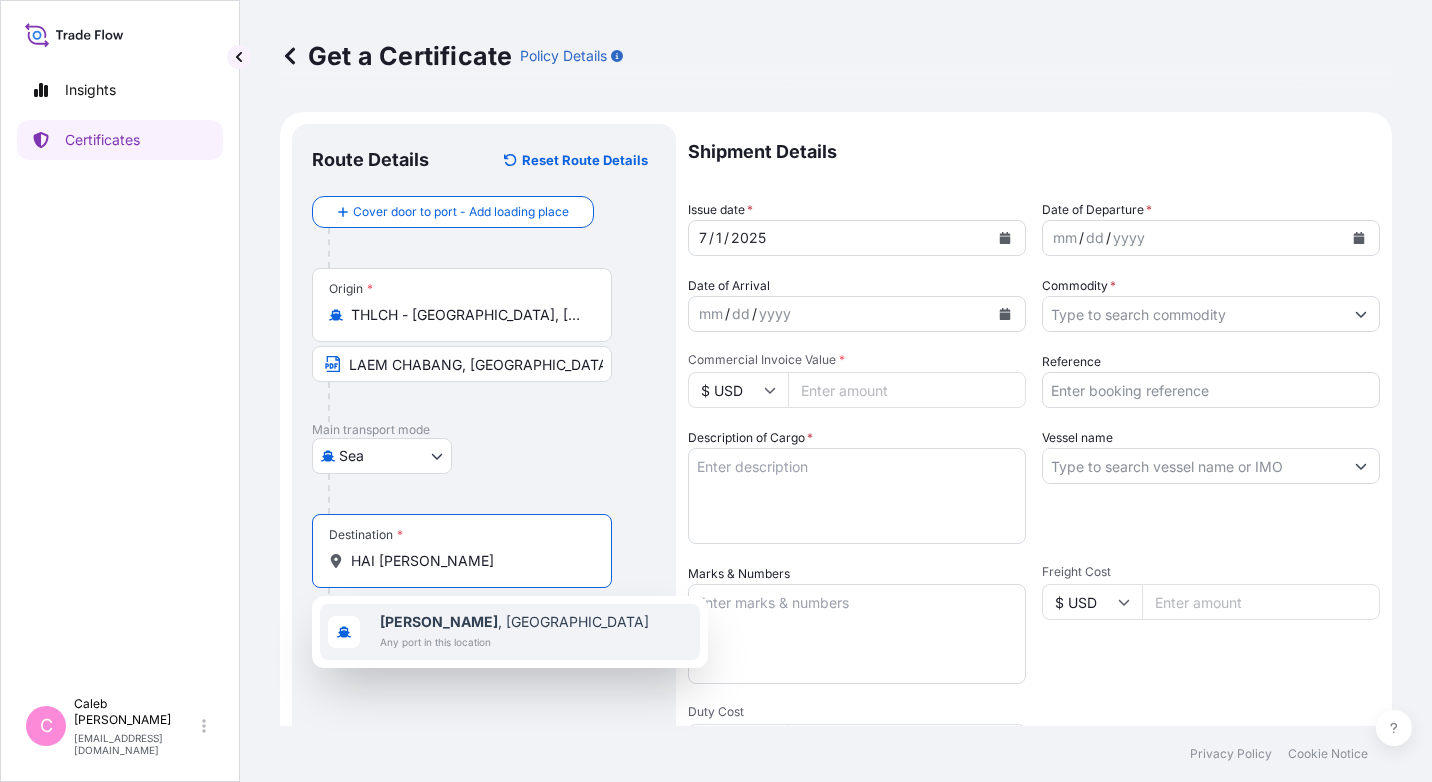 click on "Hai Phong" at bounding box center (439, 621) 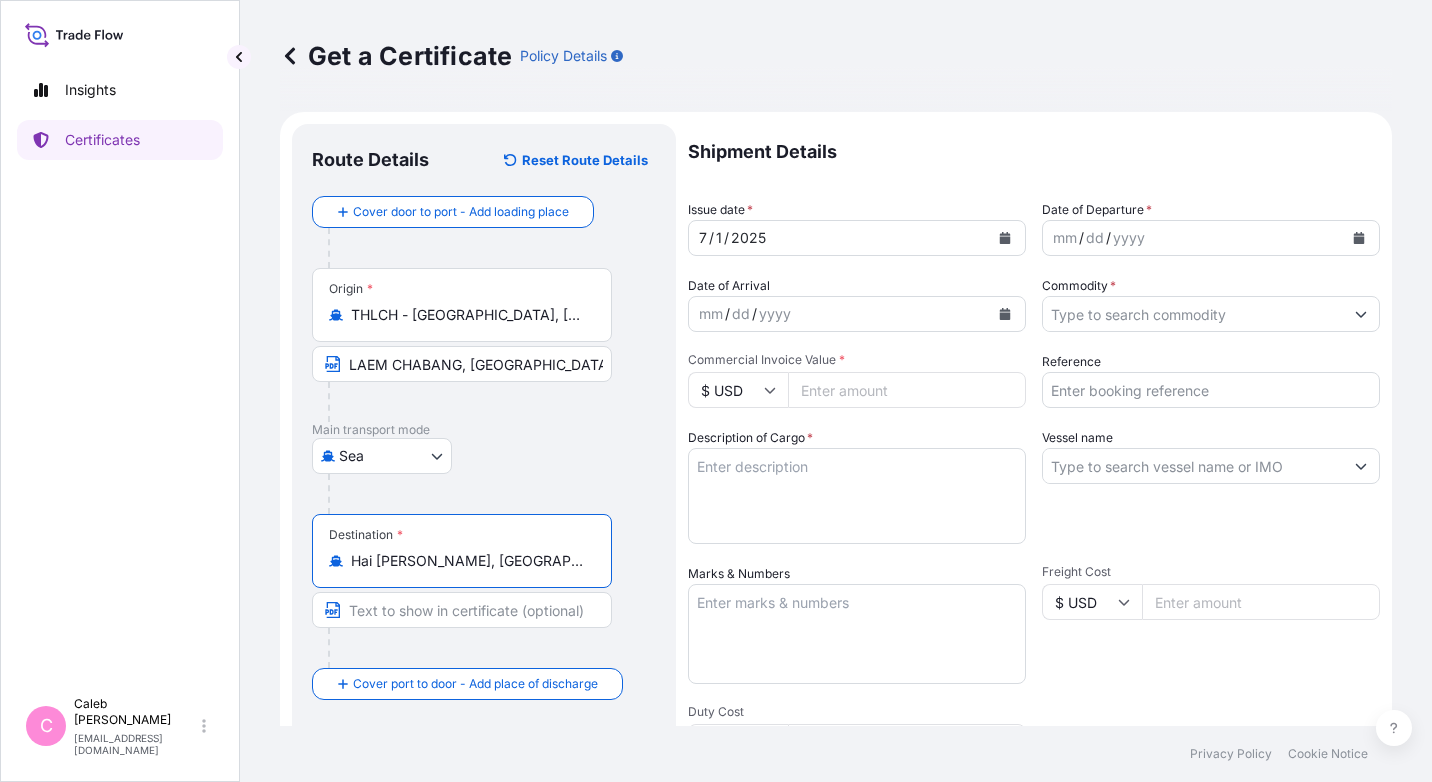 type on "Hai Phong, Vietnam" 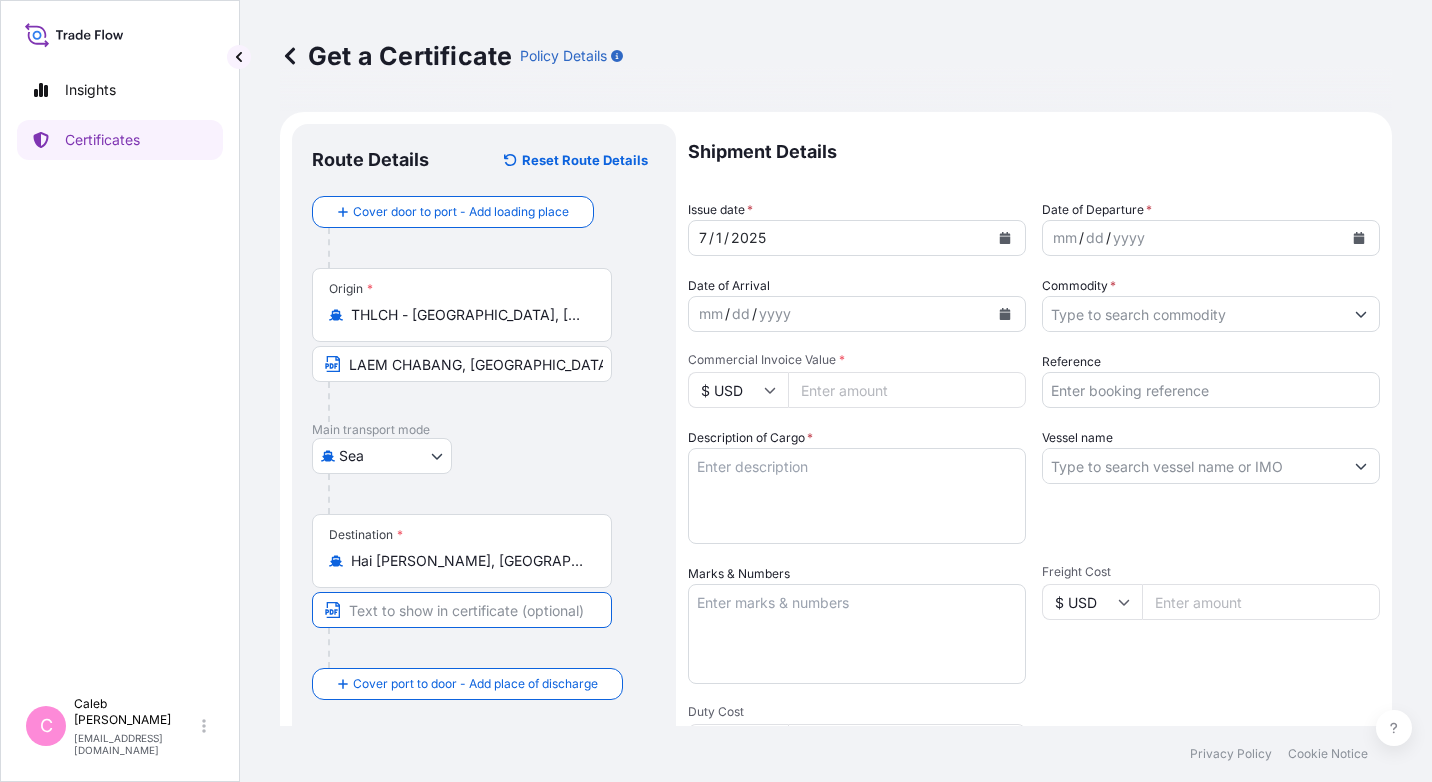 paste on "HAI PHONG PORT, VIETNAM" 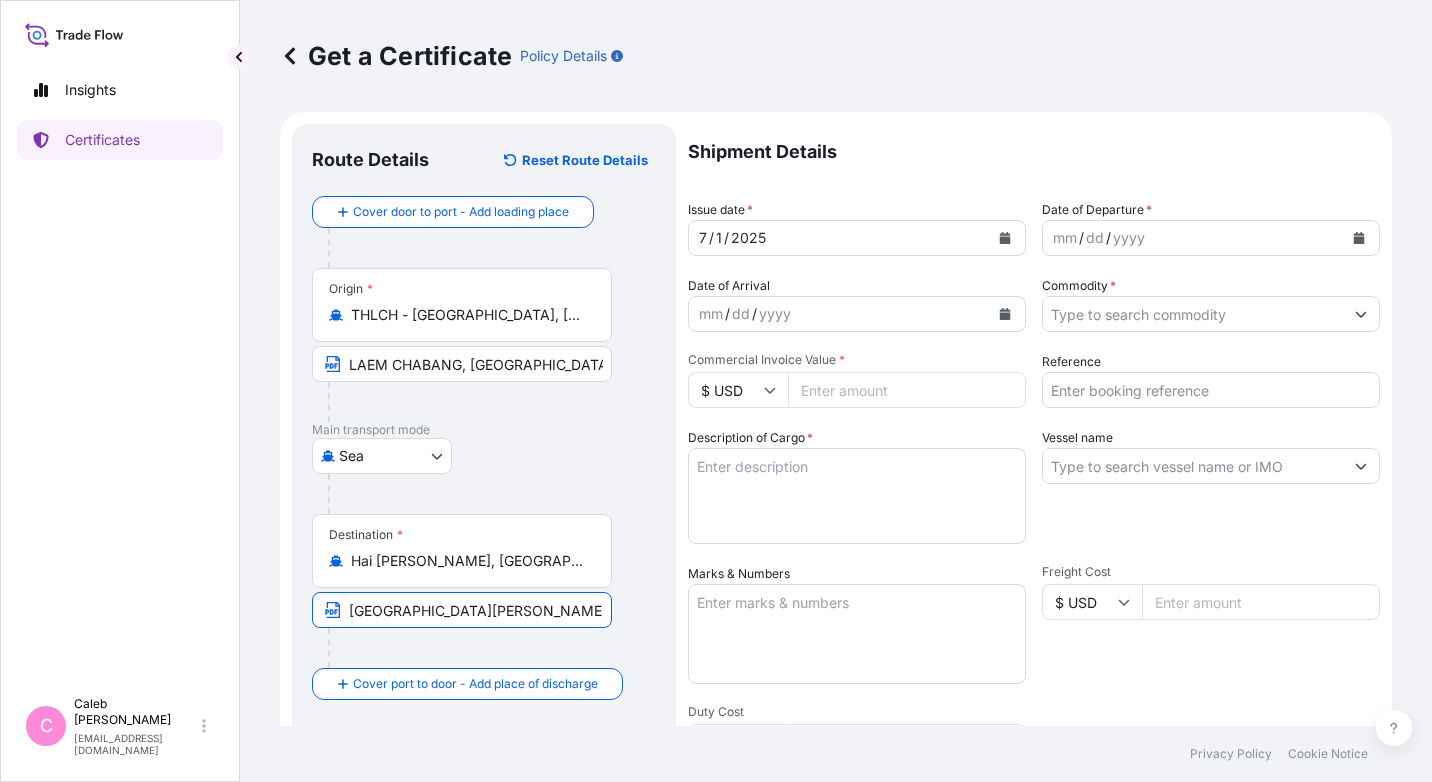 type on "HAI PHONG PORT, VIETNAM" 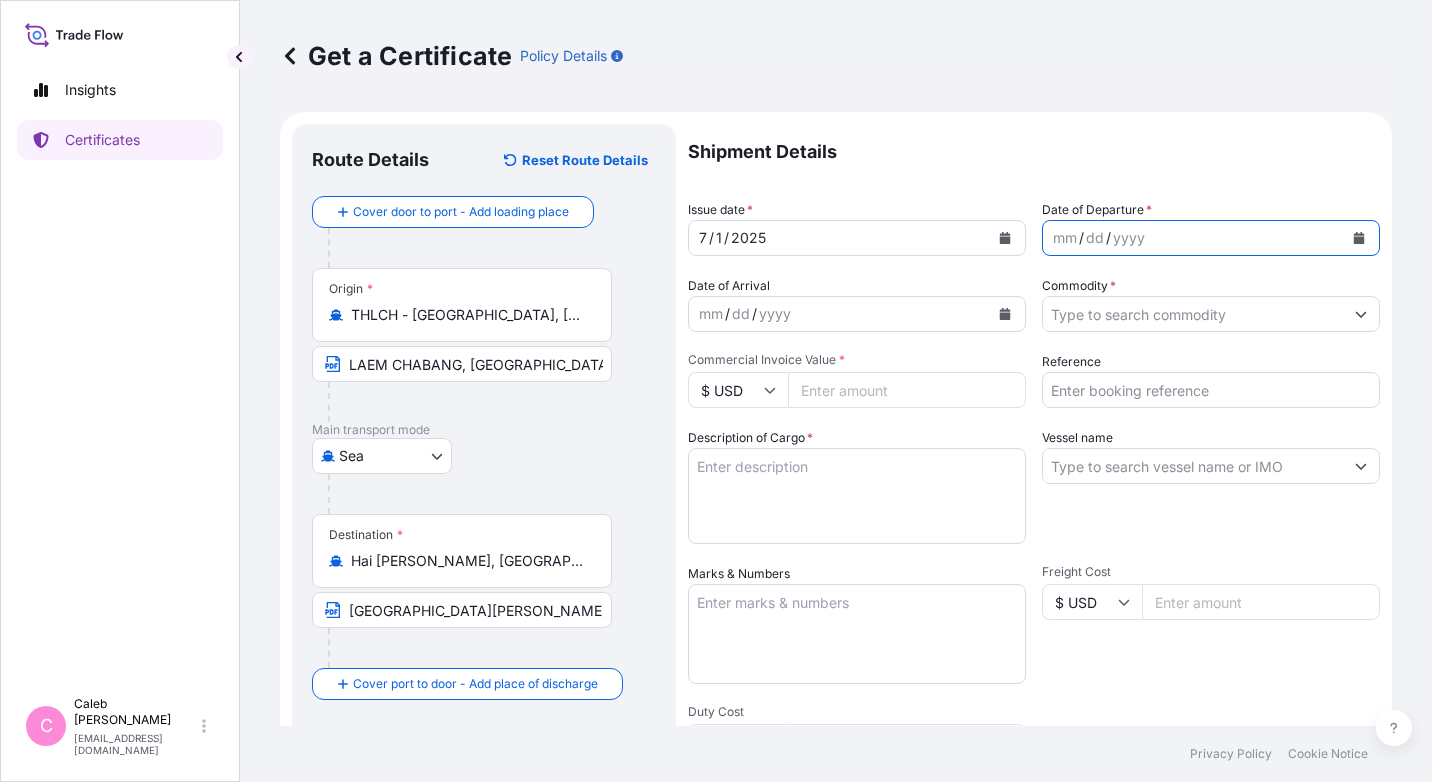 click at bounding box center [1359, 238] 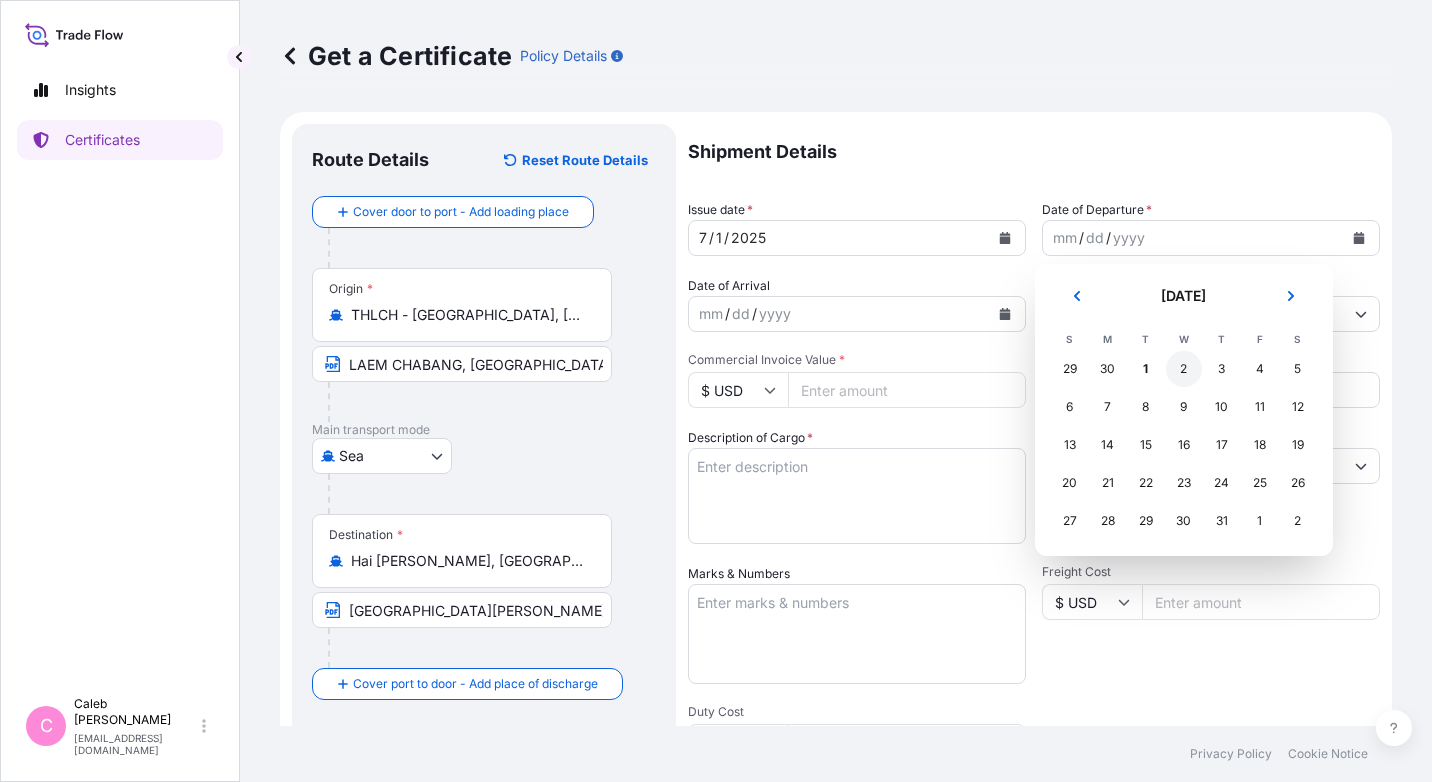 click on "2" at bounding box center [1184, 369] 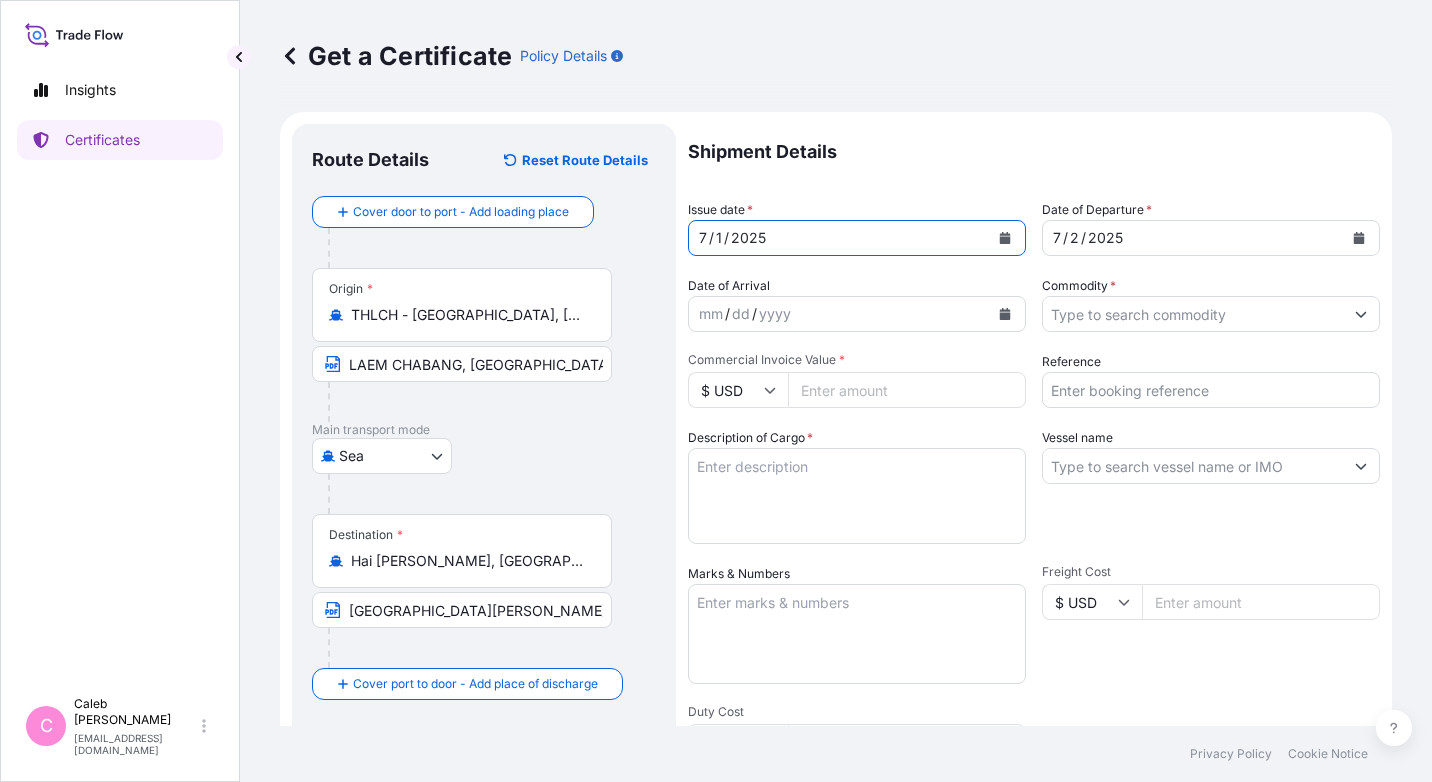 click 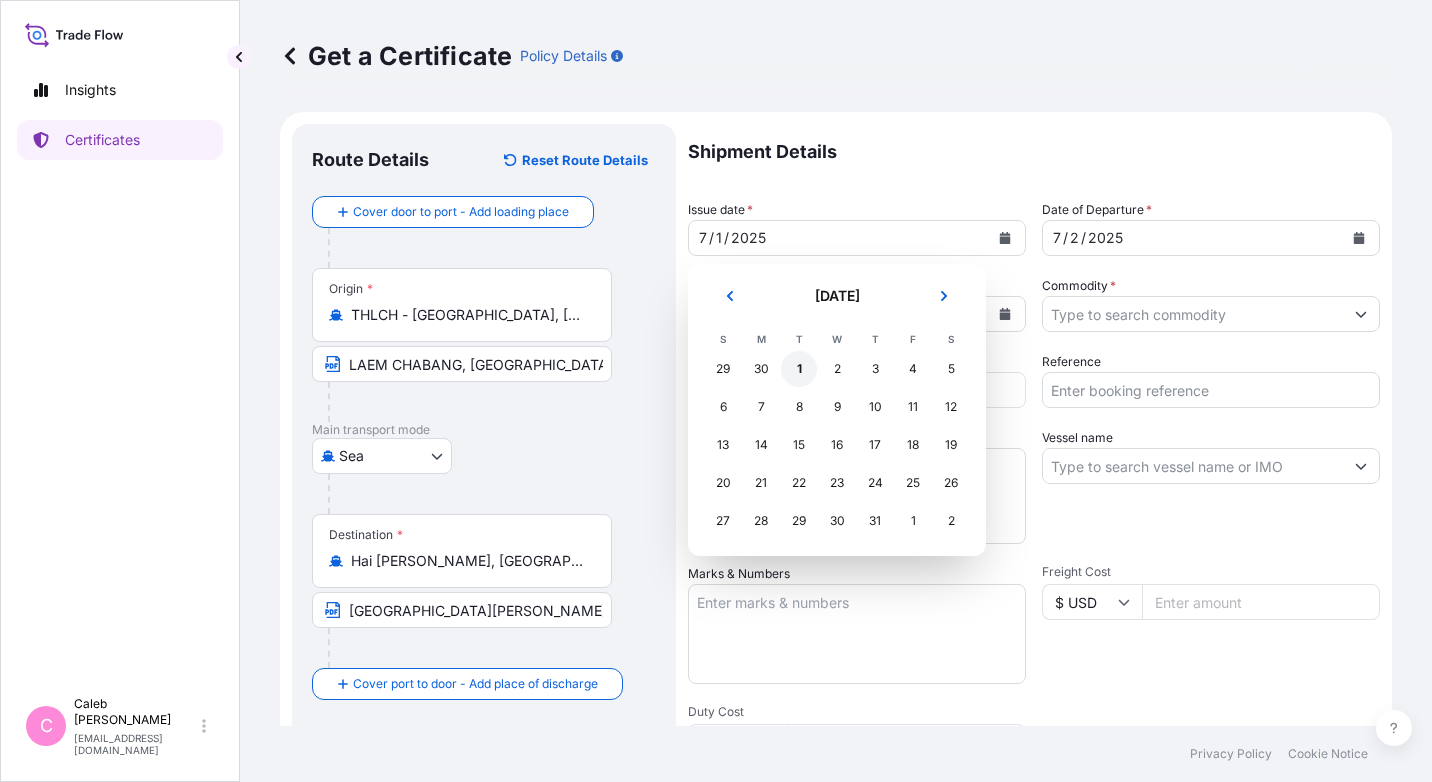 click on "1" at bounding box center (799, 369) 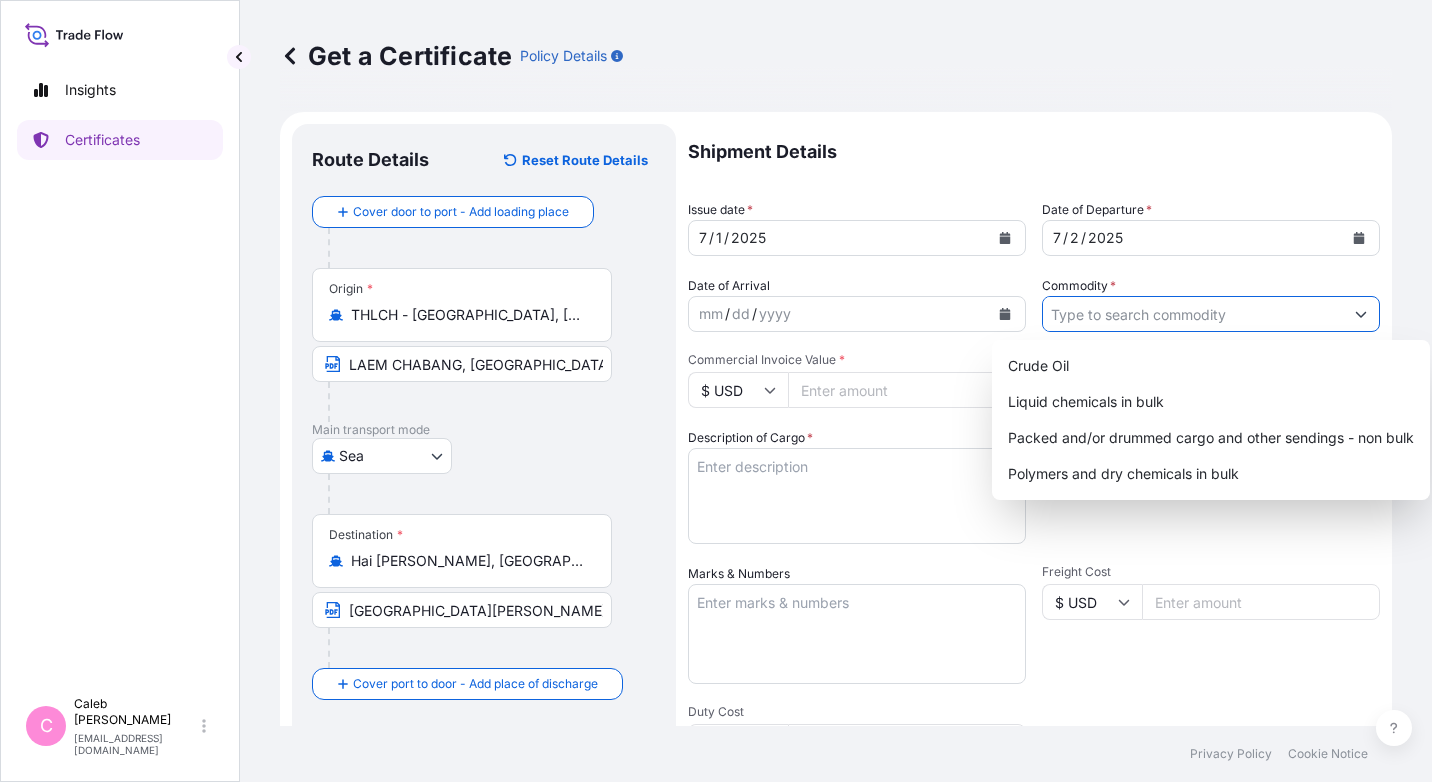 click on "Commodity *" at bounding box center (1193, 314) 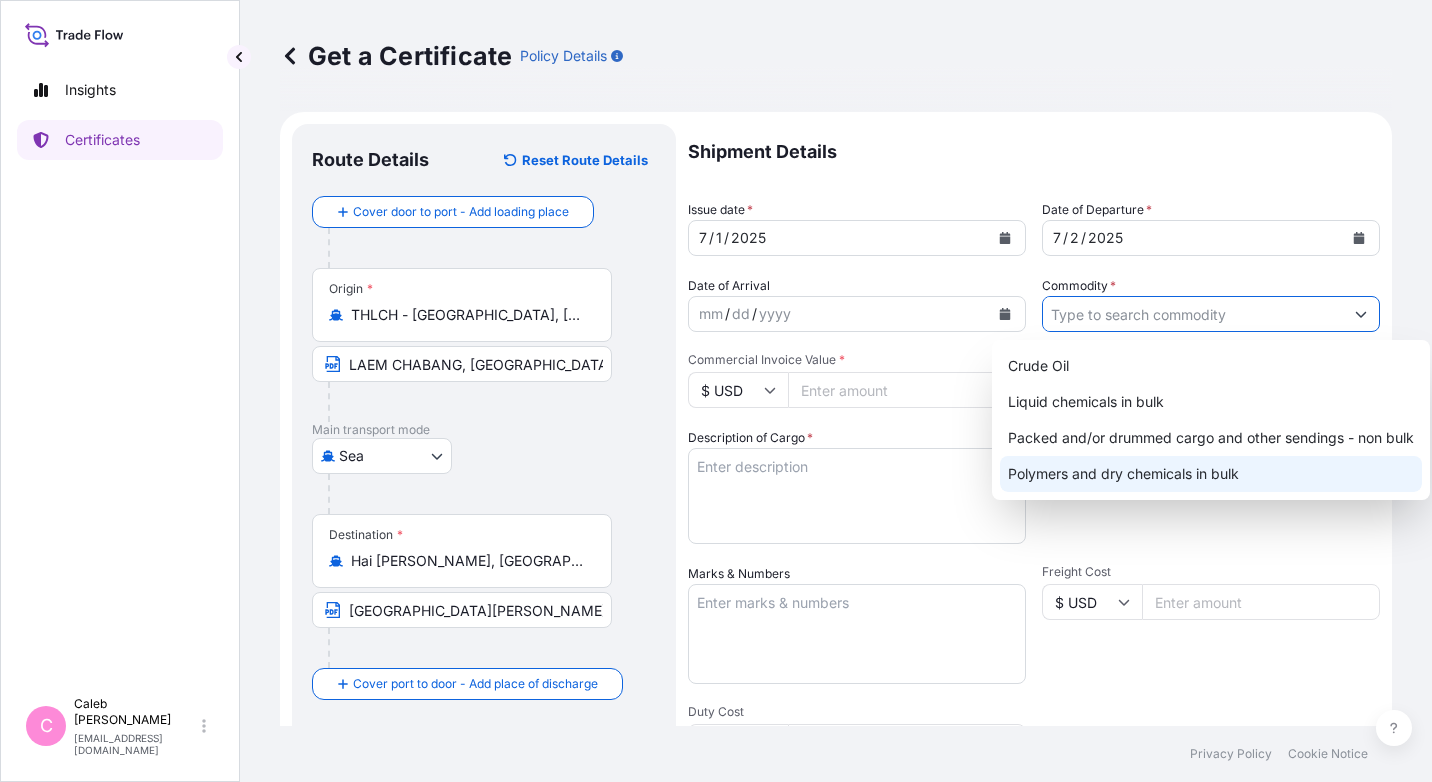 click on "Polymers and dry chemicals in bulk" at bounding box center (1211, 474) 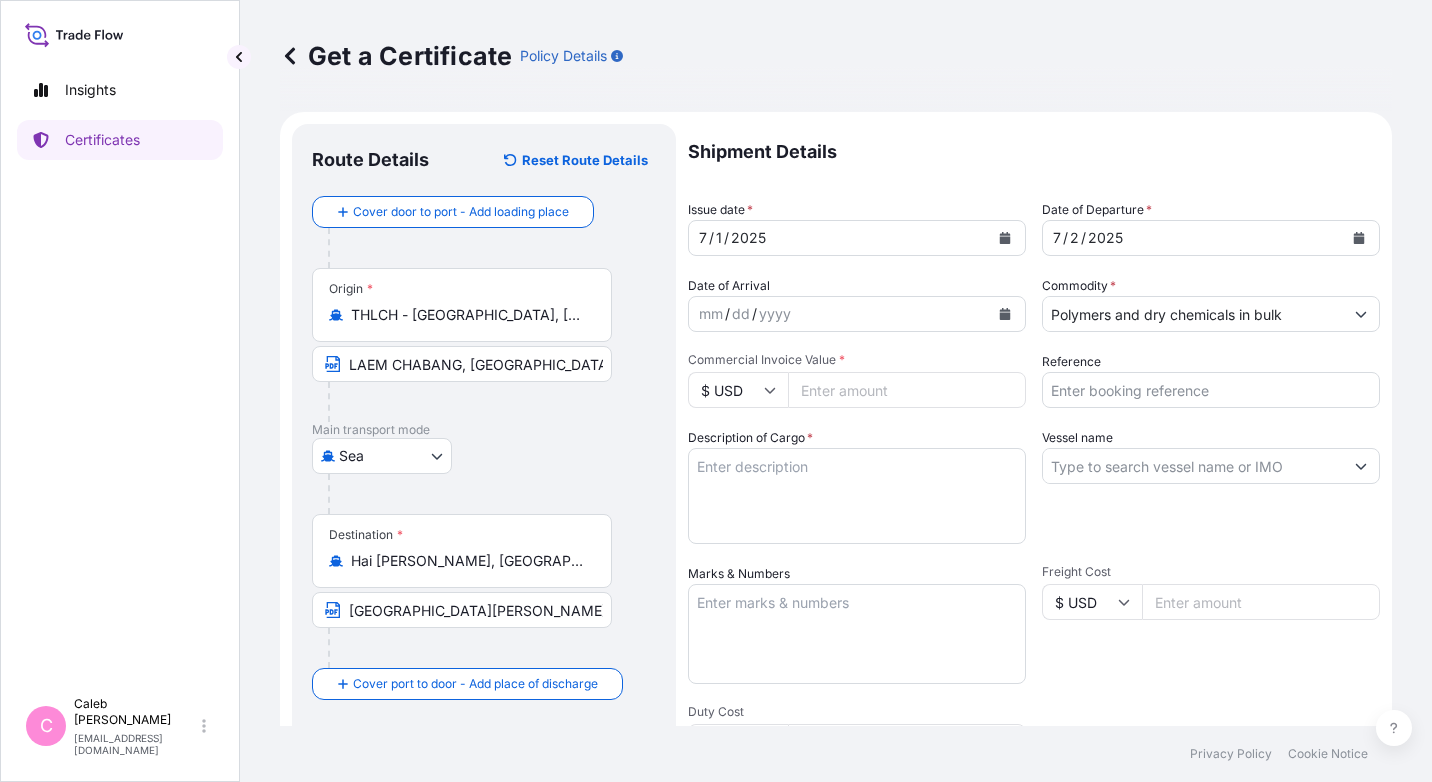click on "Commercial Invoice Value    *" at bounding box center [907, 390] 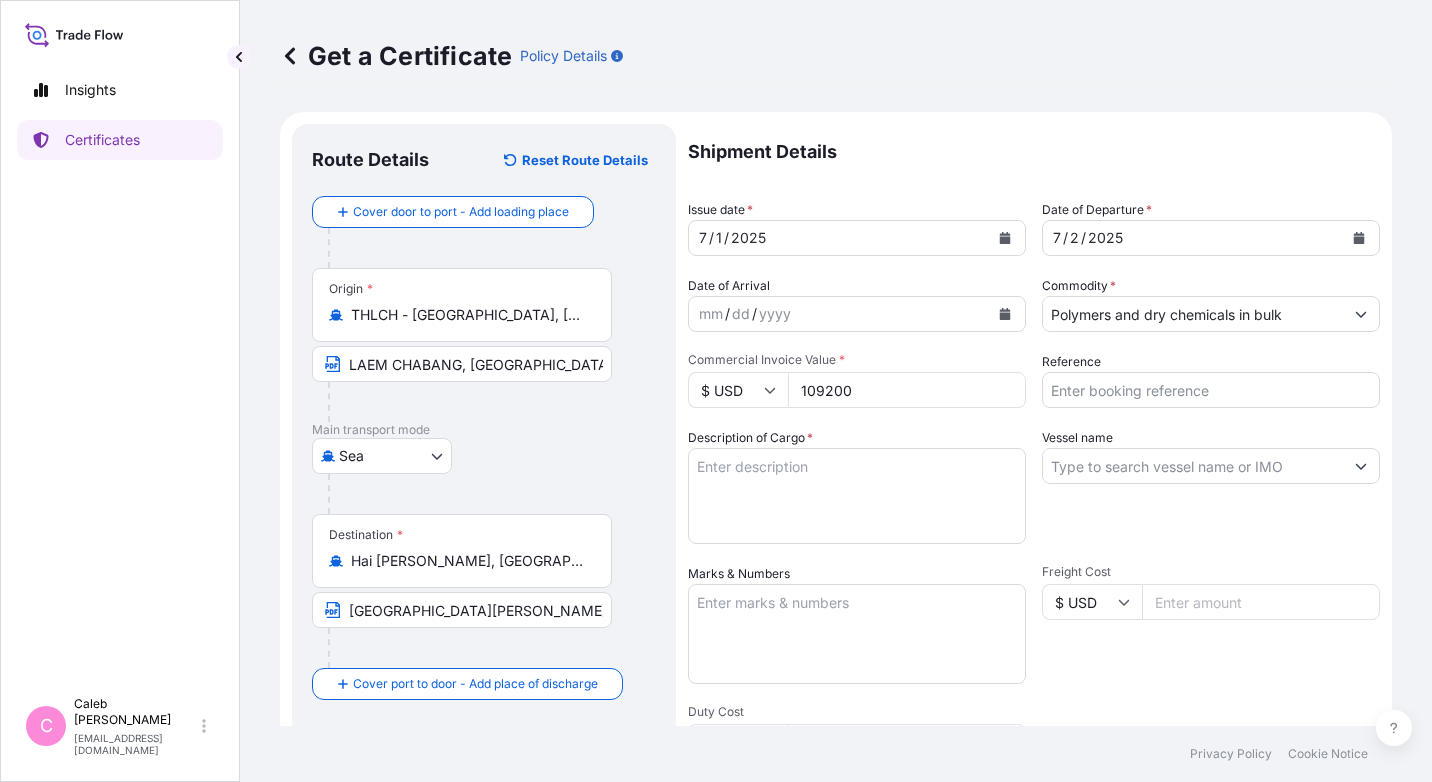 type on "109200" 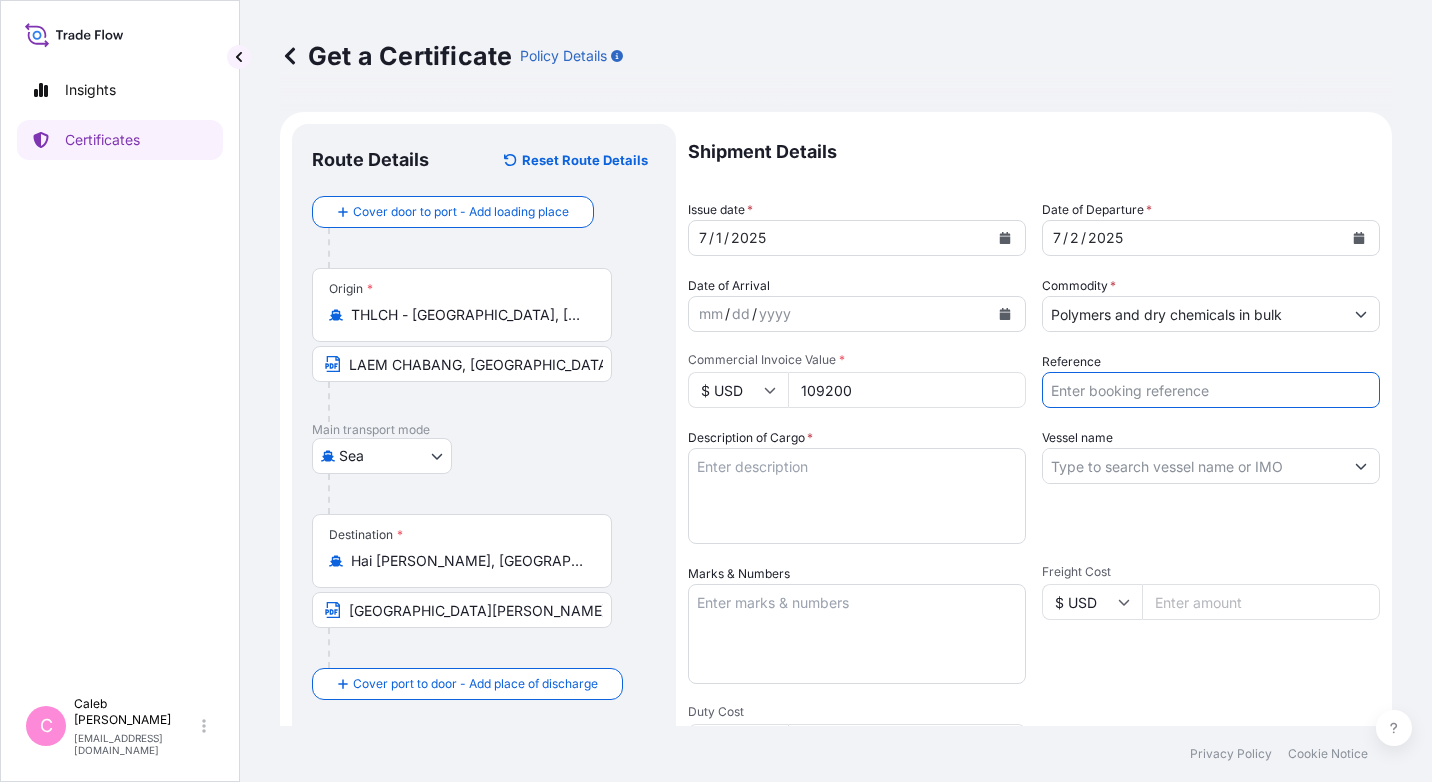 click on "Reference" at bounding box center (1211, 390) 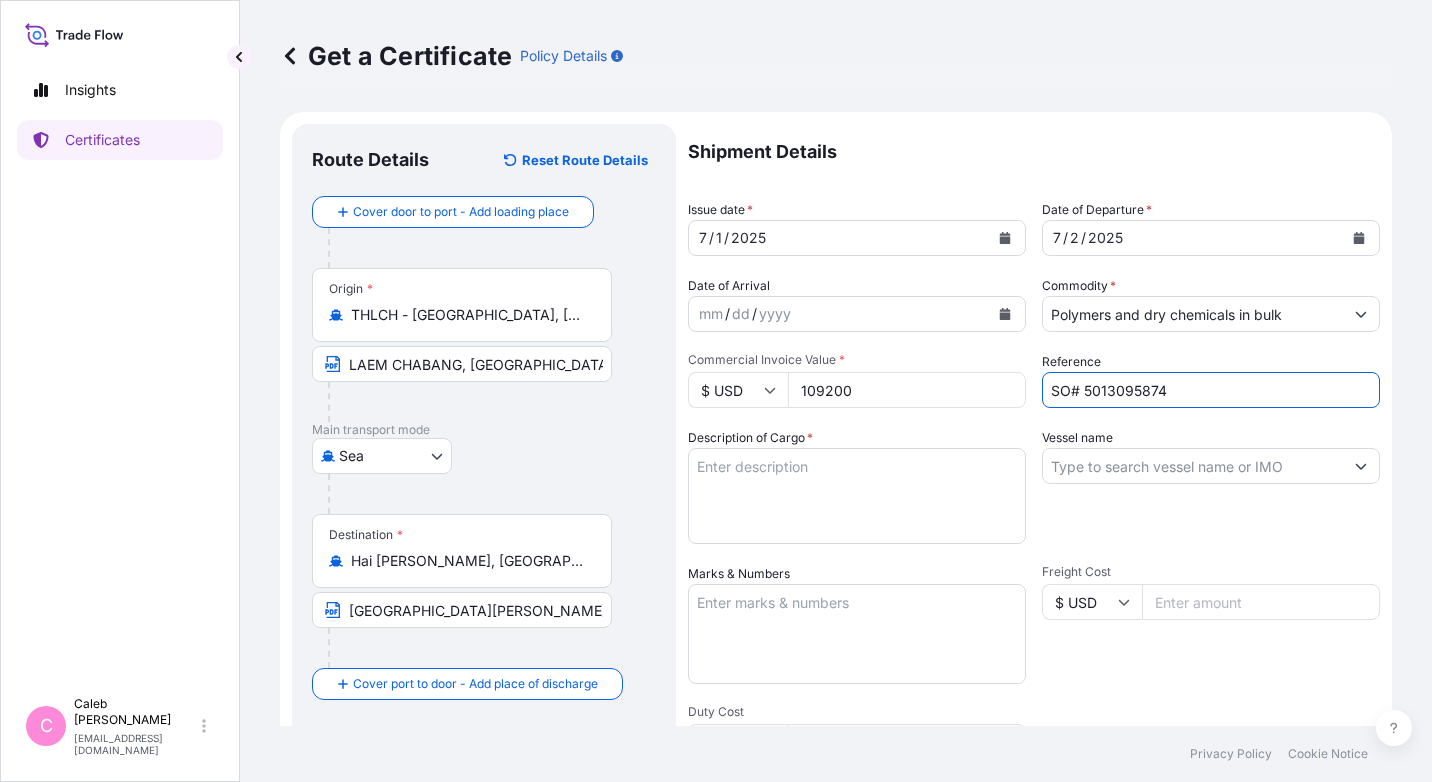 type on "SO# 5013095874" 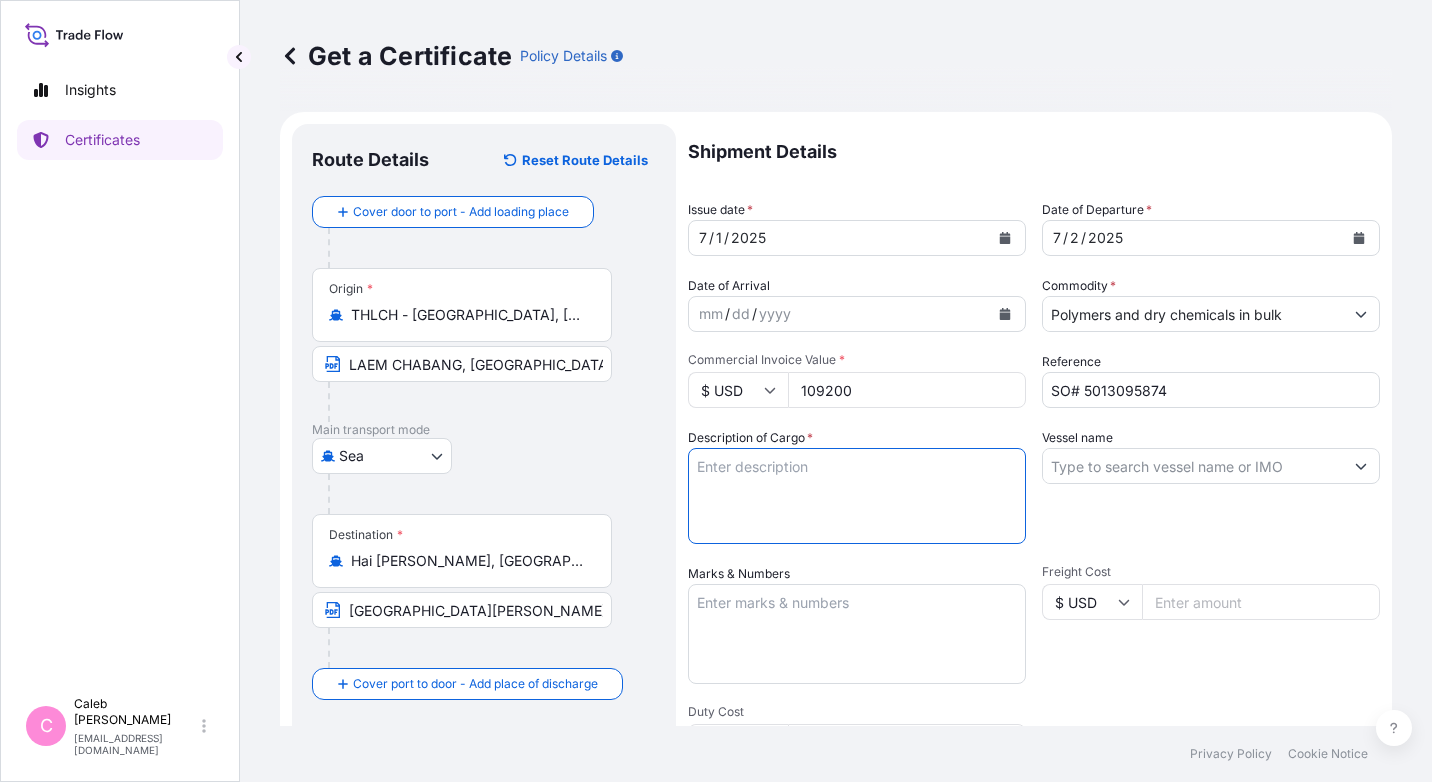 click on "Description of Cargo *" at bounding box center [857, 496] 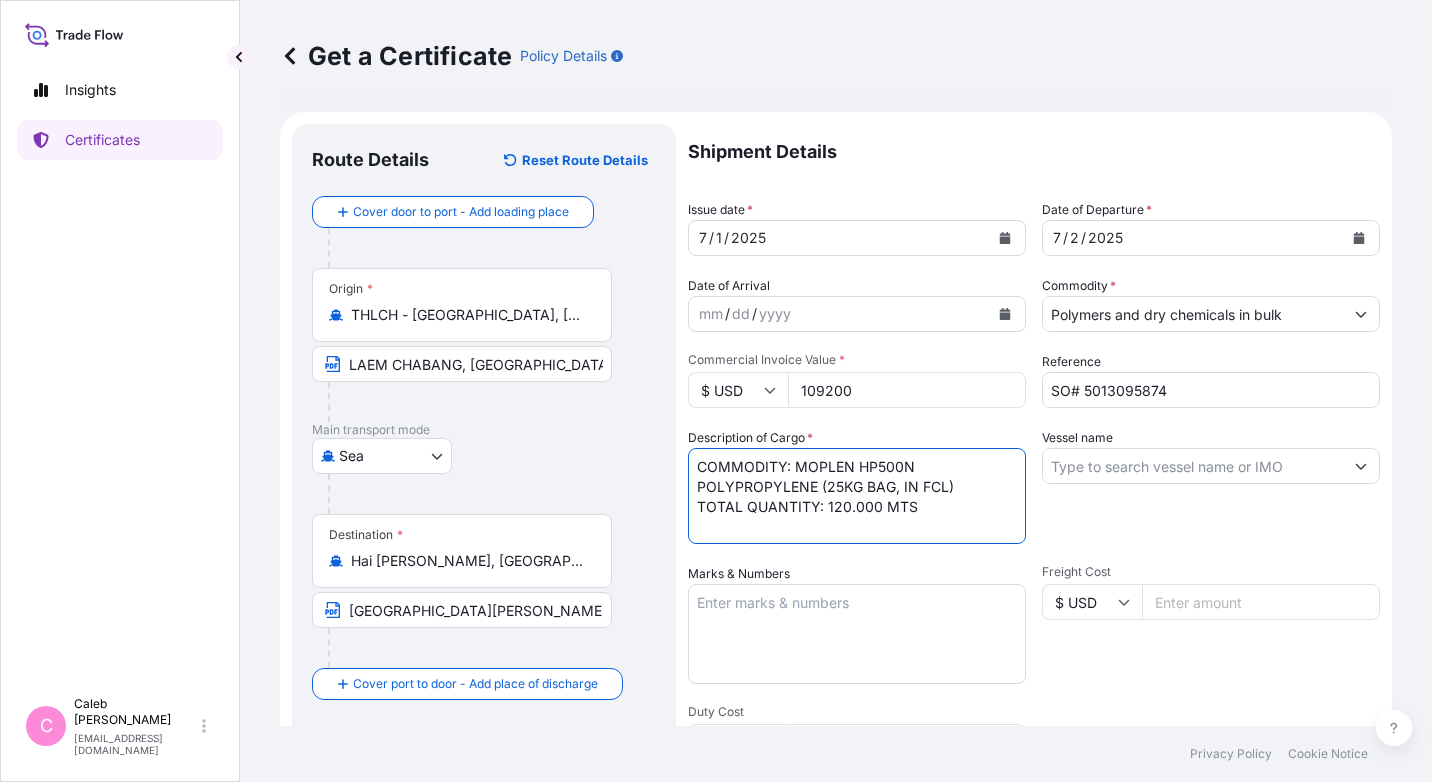 click on "COMMODITY: MOPLEN HP500N POLYPROPYLENE (25KG BAG, IN FCL)
TOTAL QUANTITY: 120.000 MTS" at bounding box center [857, 496] 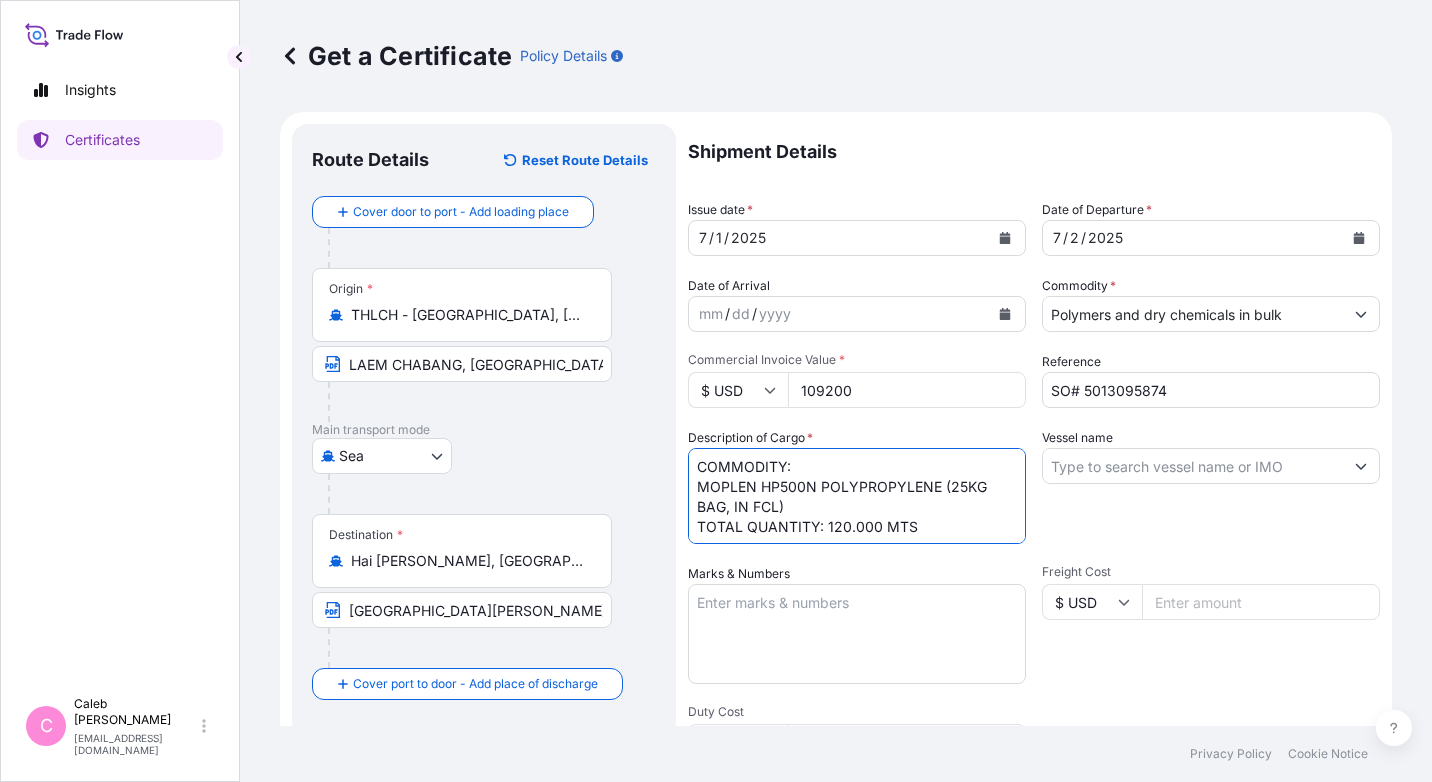 click on "COMMODITY:
MOPLEN HP500N POLYPROPYLENE (25KG BAG, IN FCL)
TOTAL QUANTITY: 120.000 MTS" at bounding box center [857, 496] 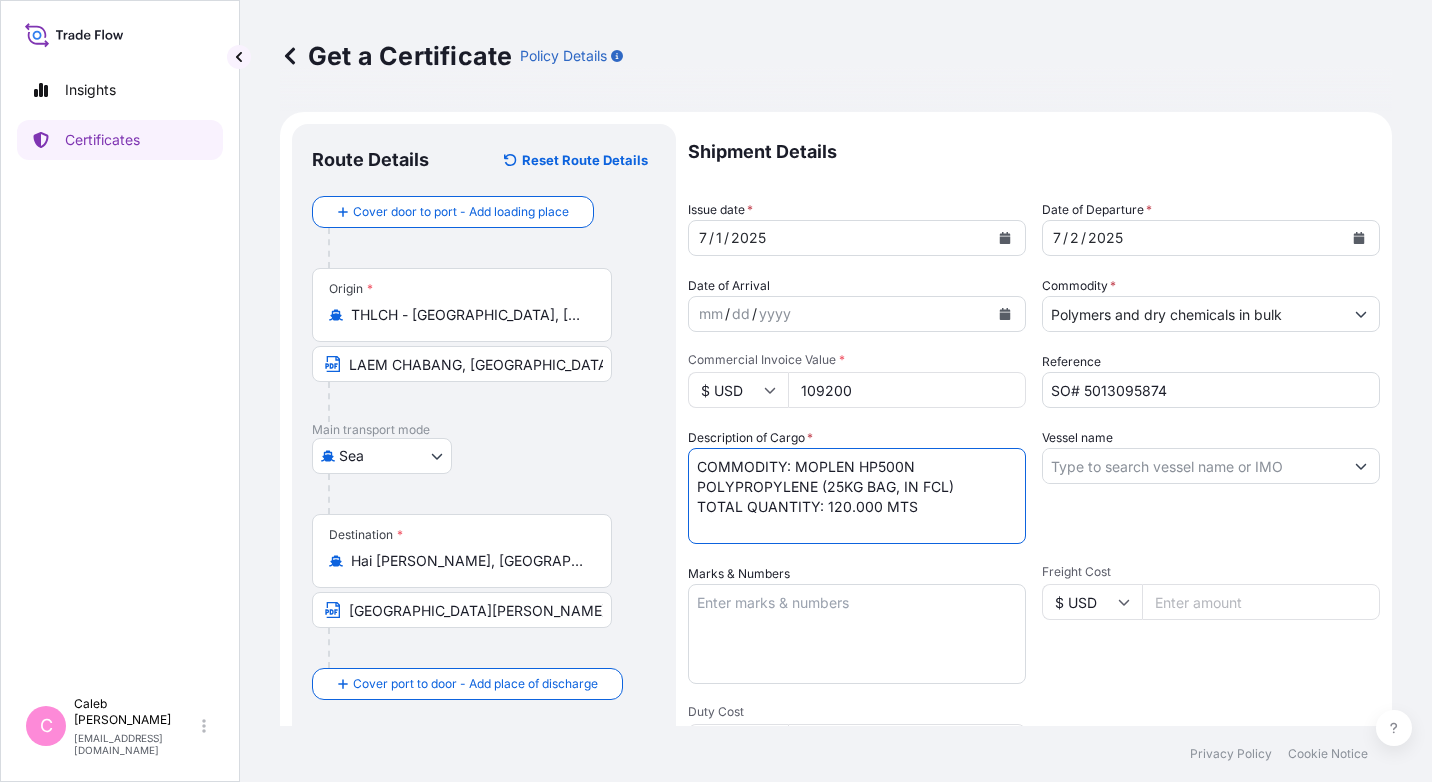 click on "COMMODITY: MOPLEN HP500N POLYPROPYLENE (25KG BAG, IN FCL)
TOTAL QUANTITY: 120.000 MTS" at bounding box center [857, 496] 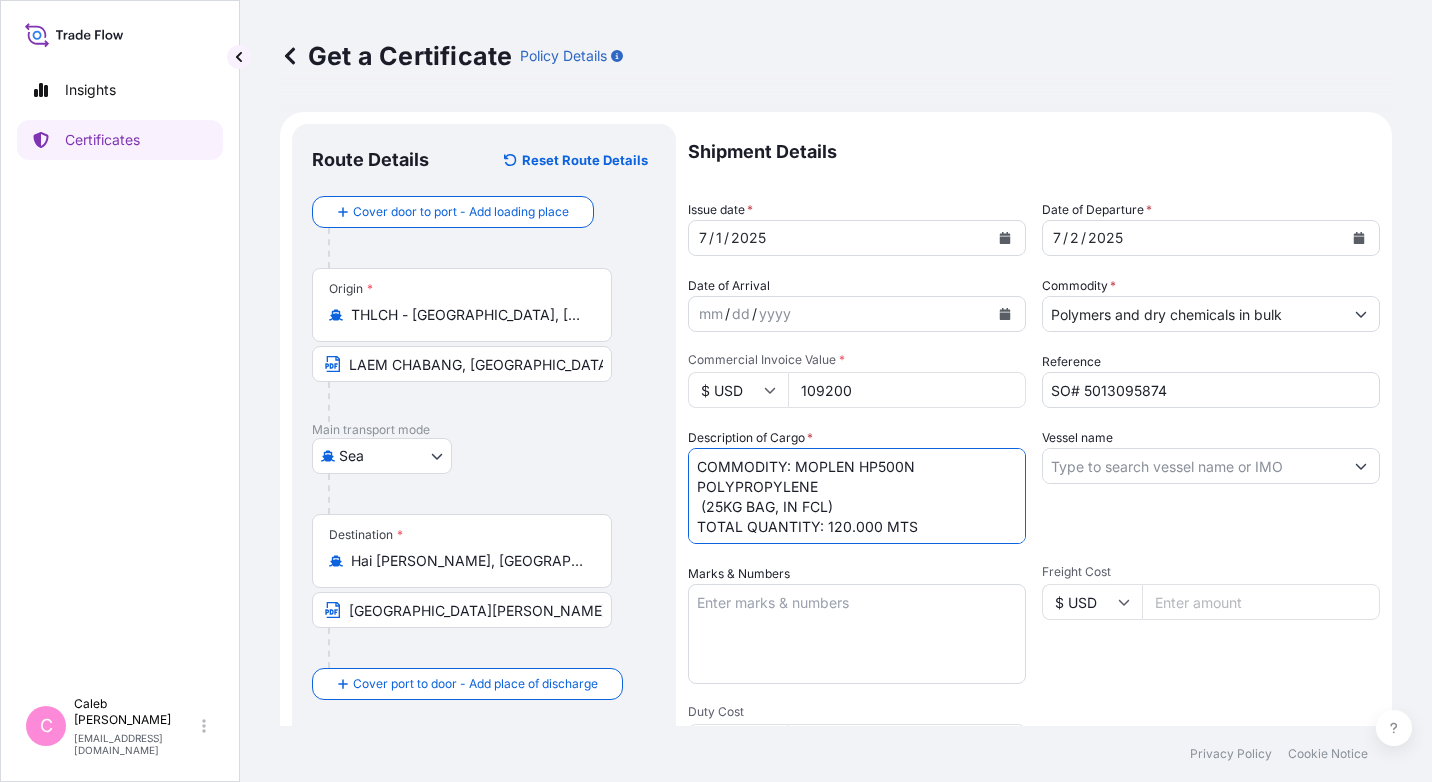 type on "COMMODITY: MOPLEN HP500N
POLYPROPYLENE
(25KG BAG, IN FCL)
TOTAL QUANTITY: 120.000 MTS" 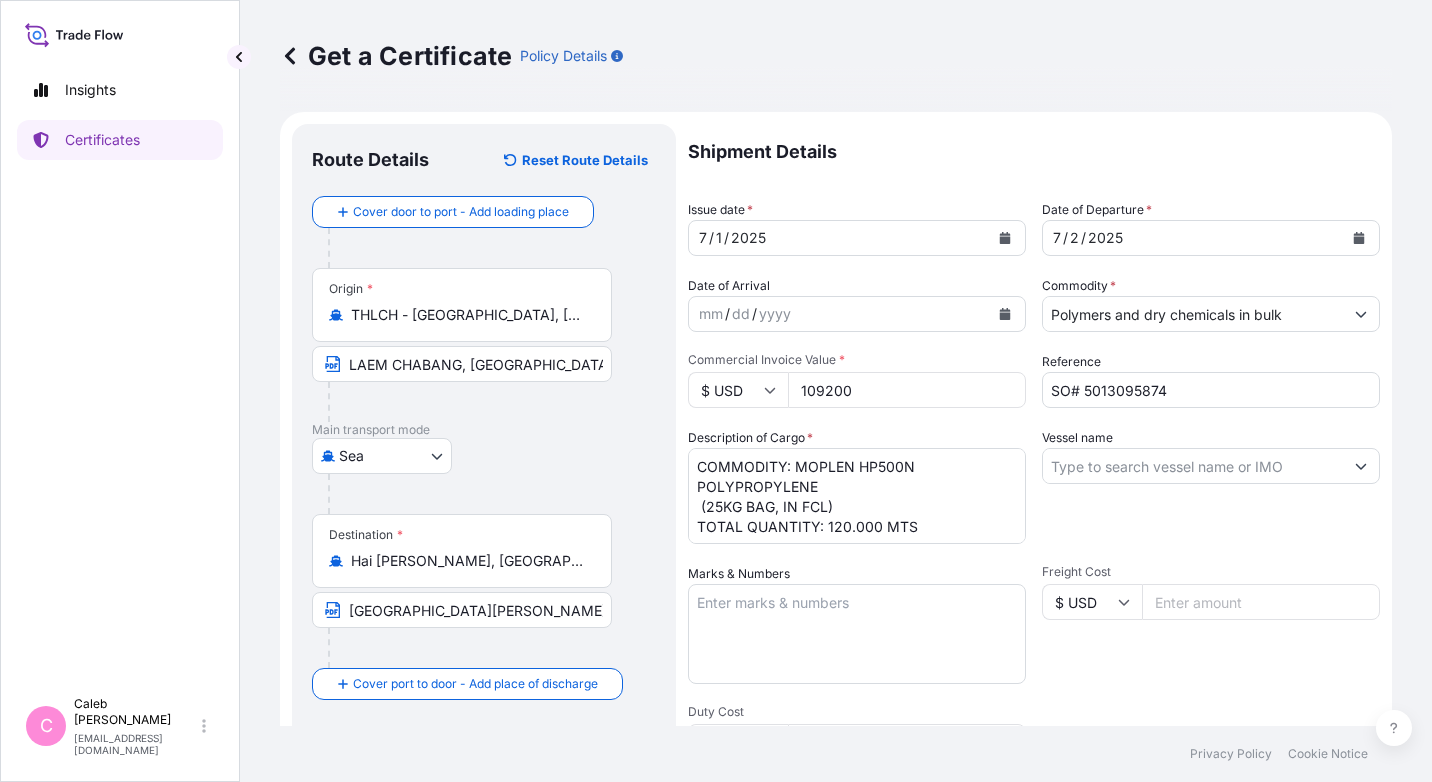 click on "Vessel name" at bounding box center (1193, 466) 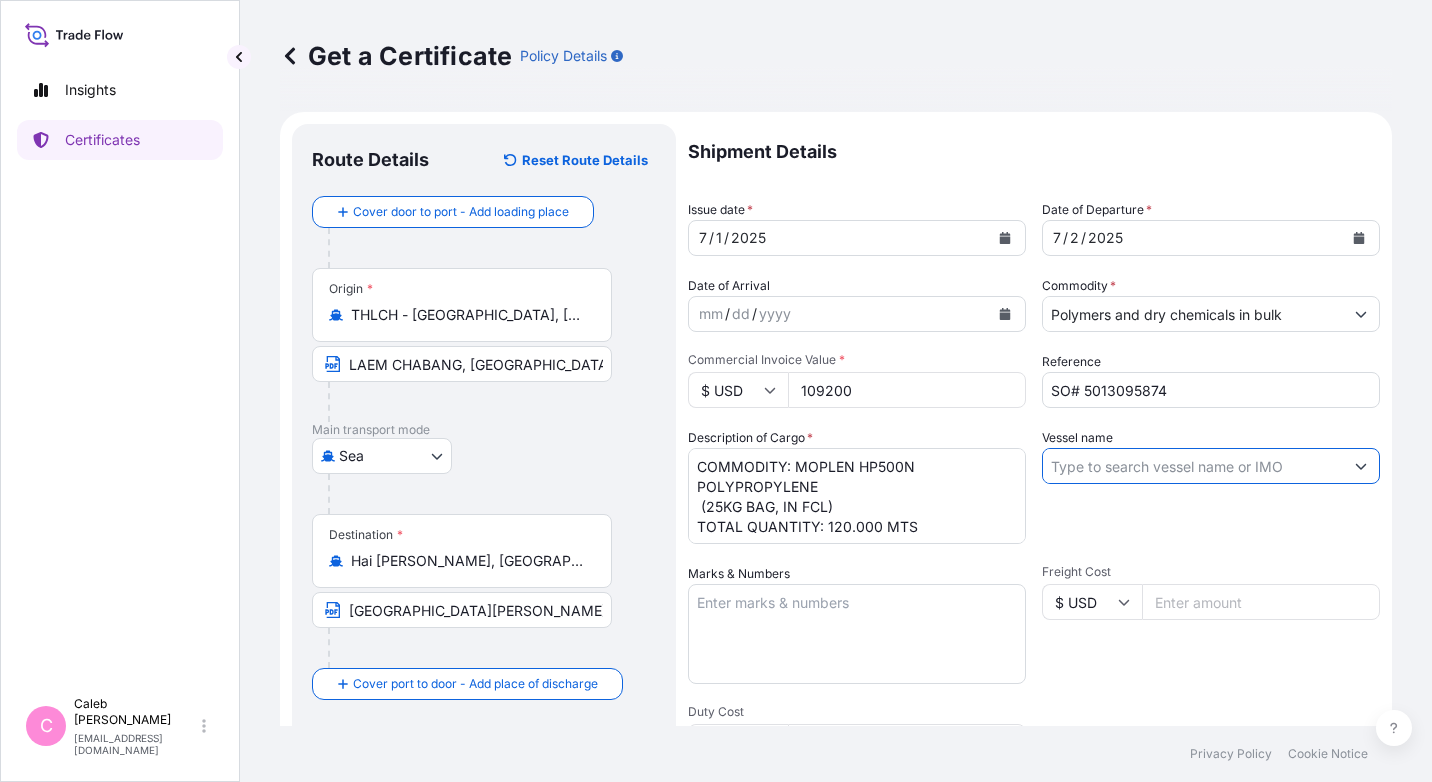 paste on "XIN BIN HONG V.040N" 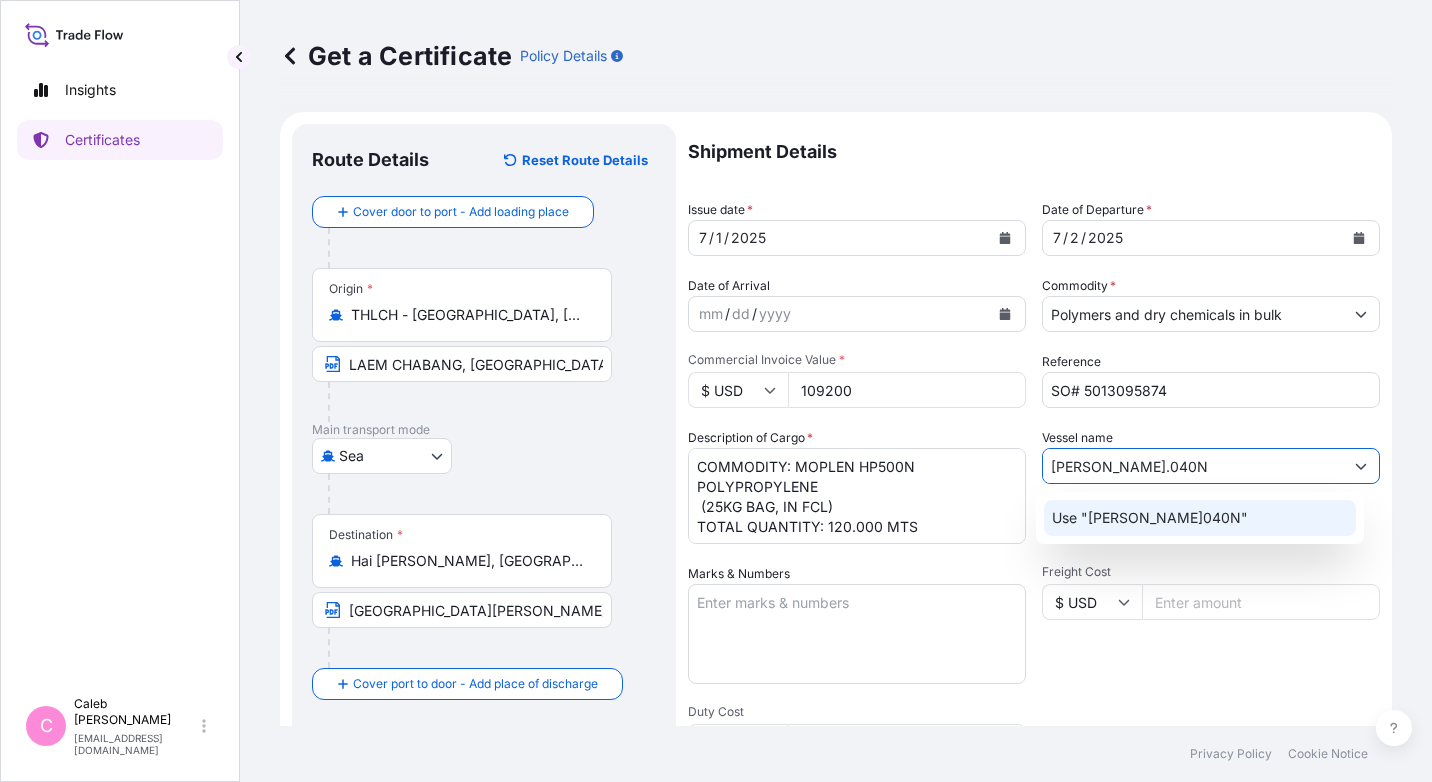 click on "Use "XIN BIN HONG V.040N"" 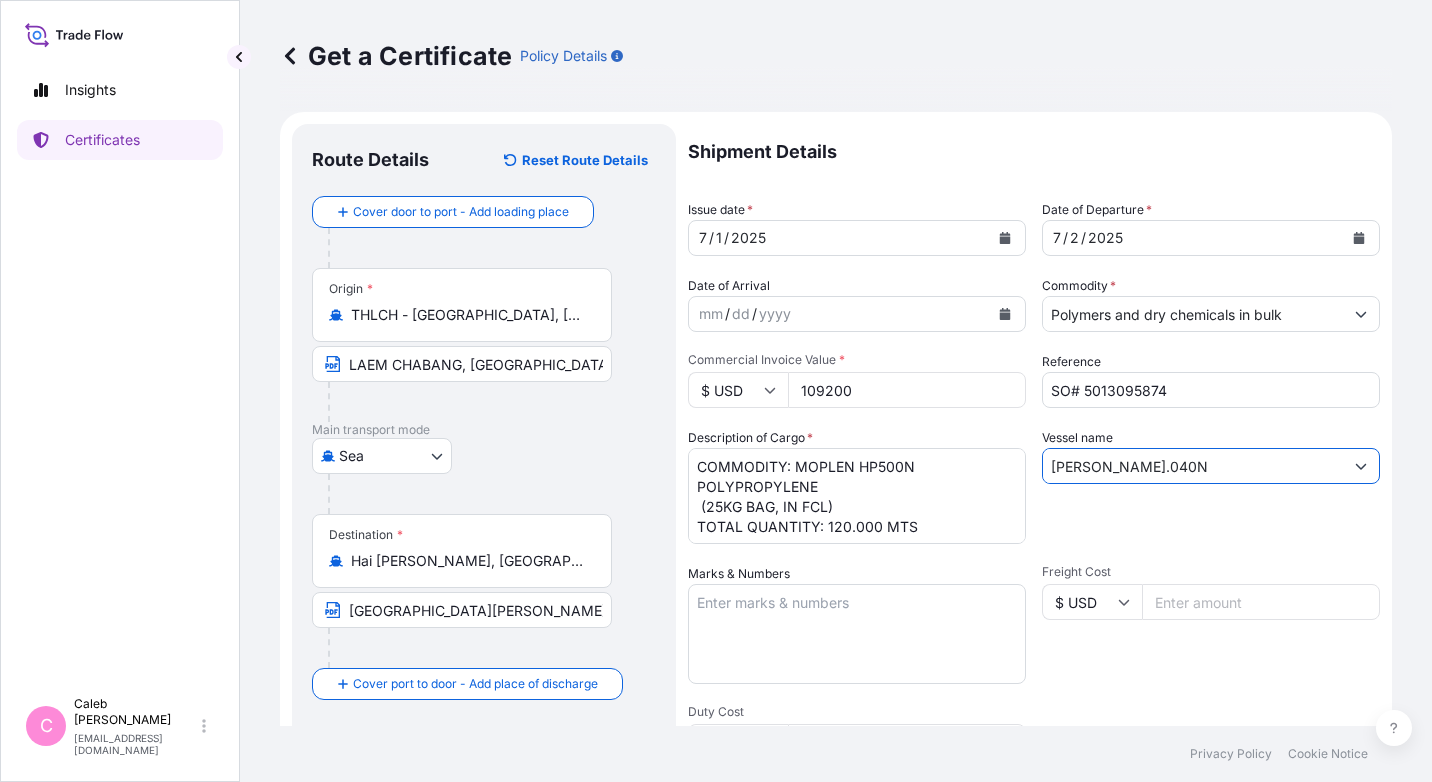 type on "XIN BIN HONG V.040N" 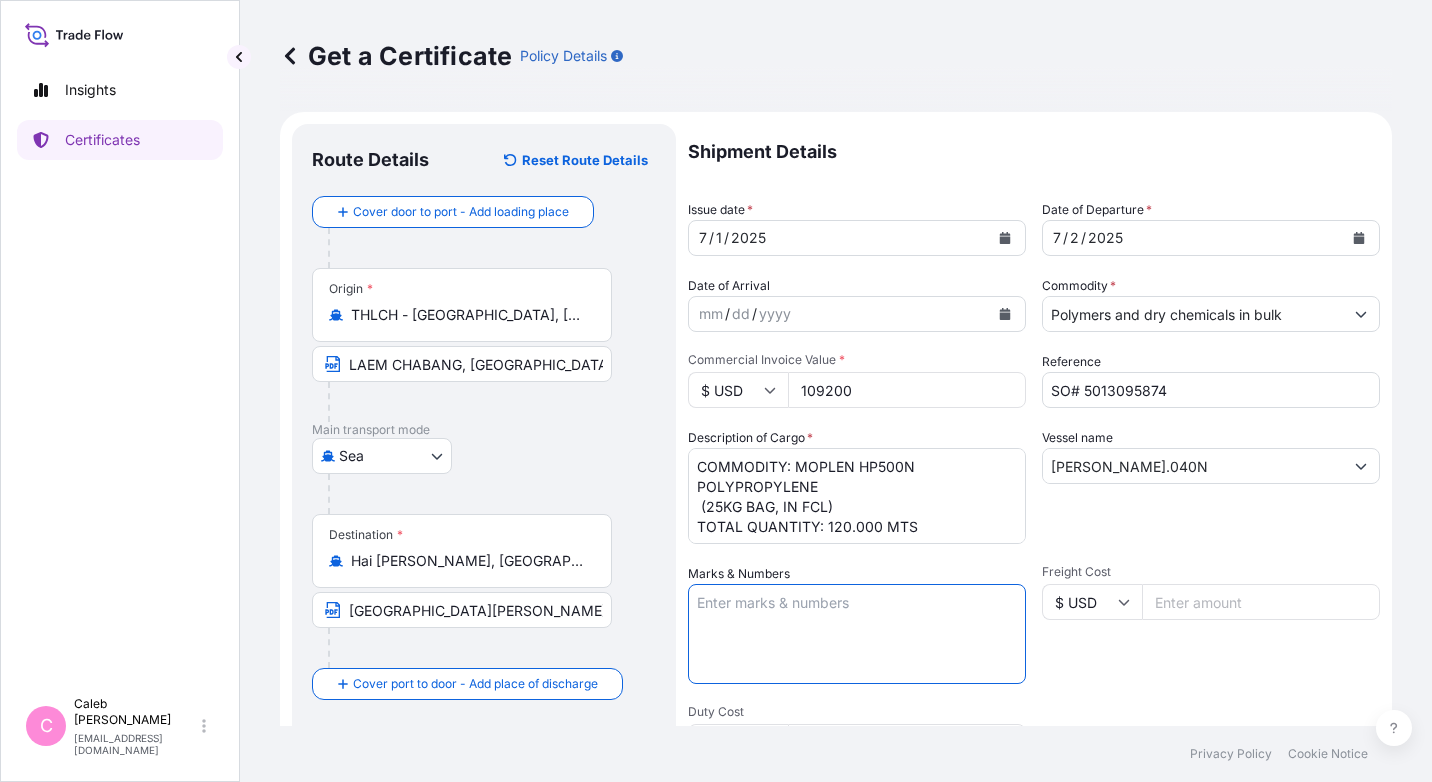 click on "Marks & Numbers" at bounding box center (857, 634) 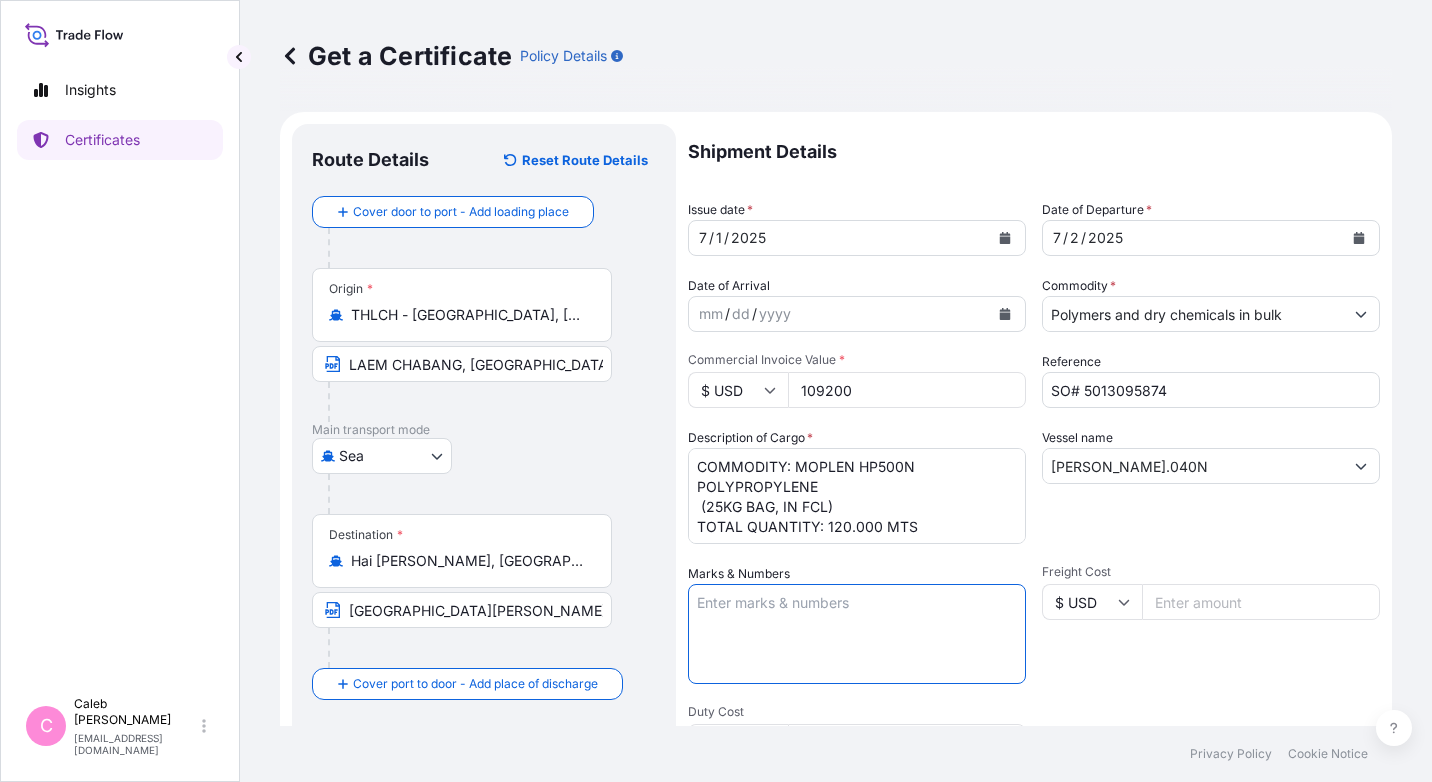 click on "Marks & Numbers" at bounding box center (857, 634) 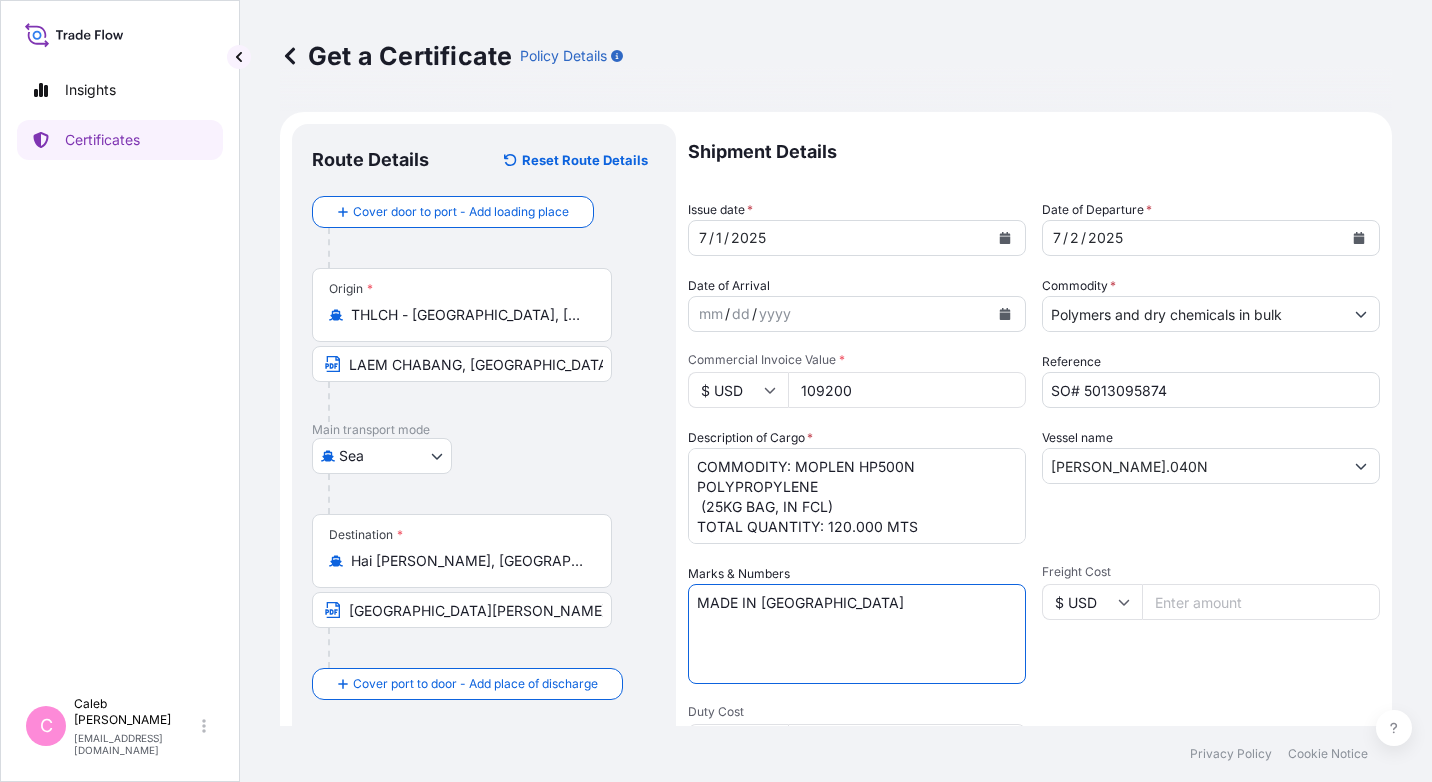 type on "MADE IN THAILAND" 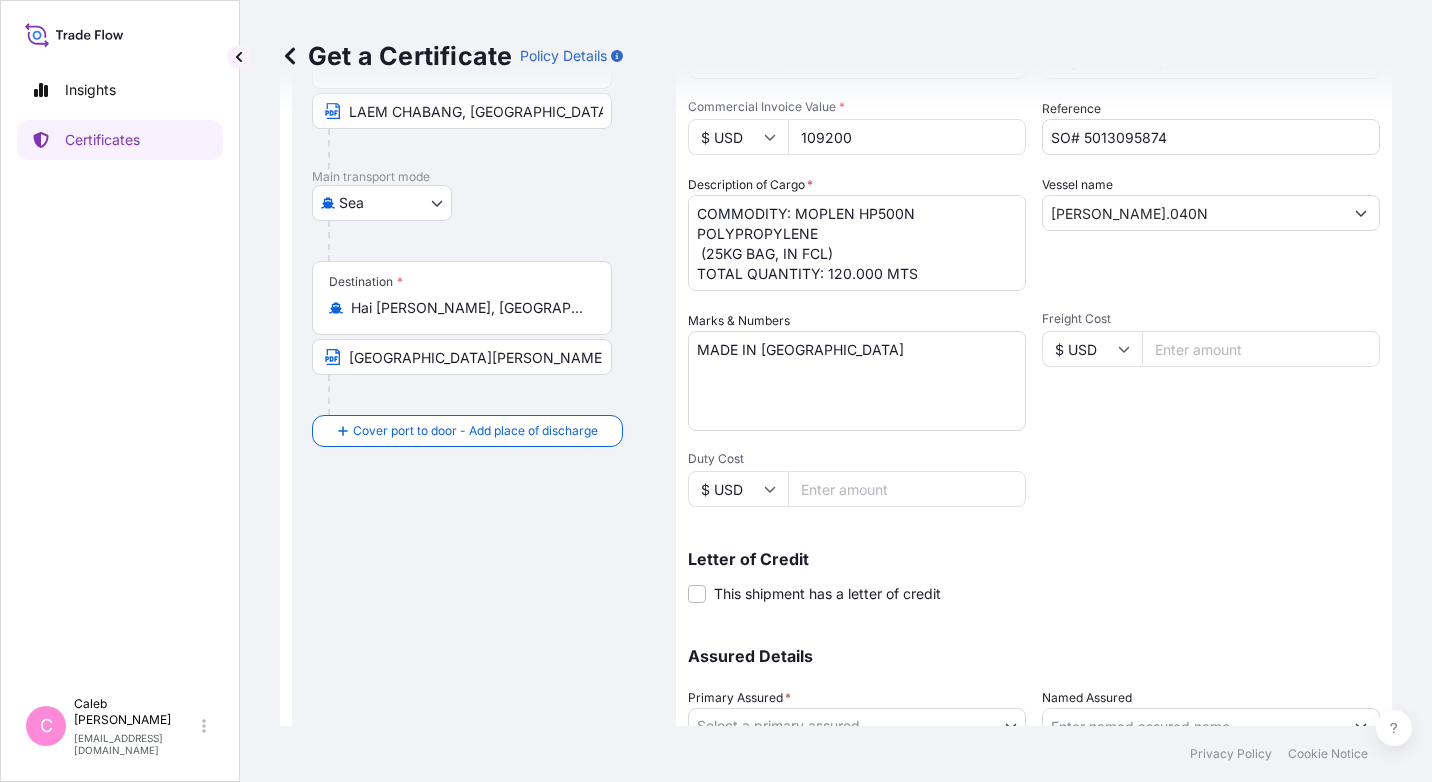 scroll, scrollTop: 254, scrollLeft: 0, axis: vertical 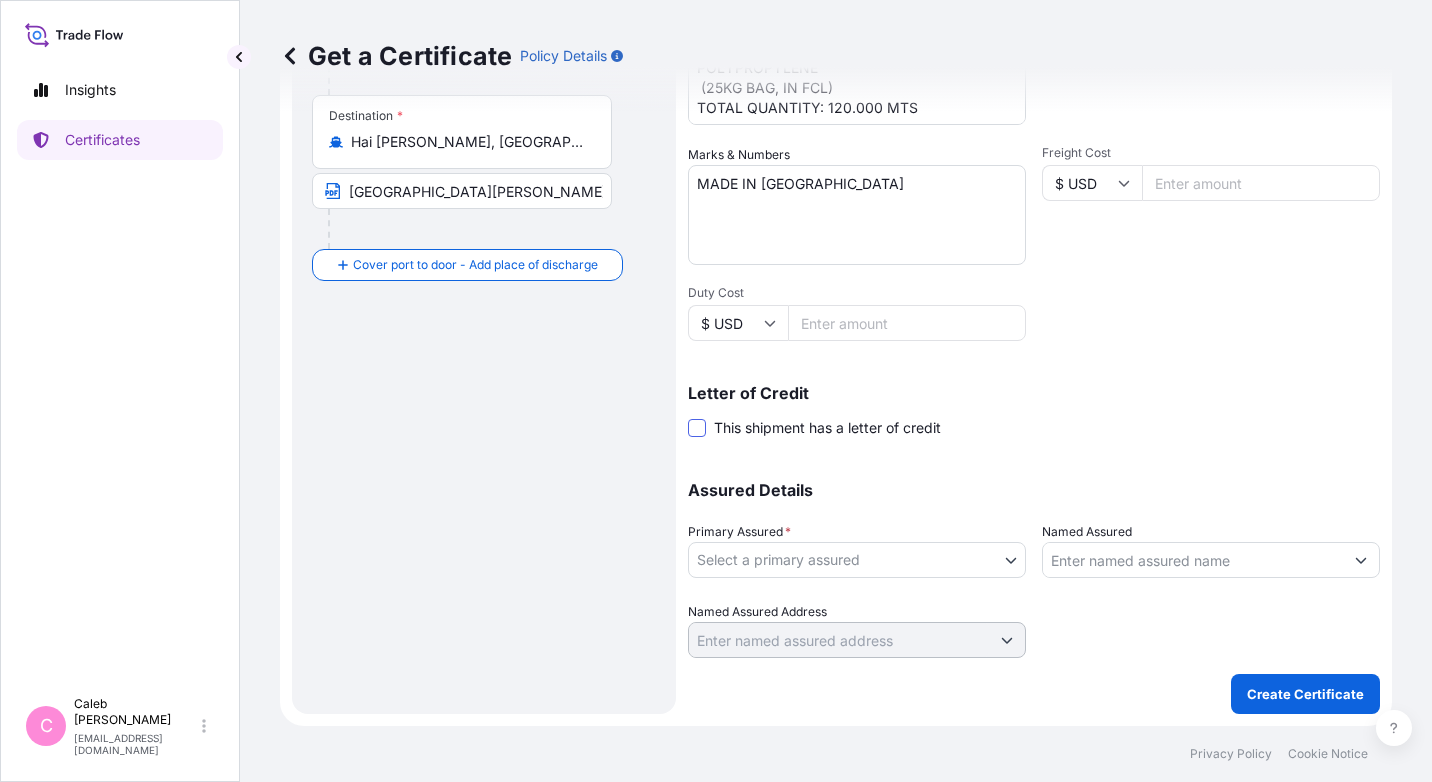 click at bounding box center (697, 428) 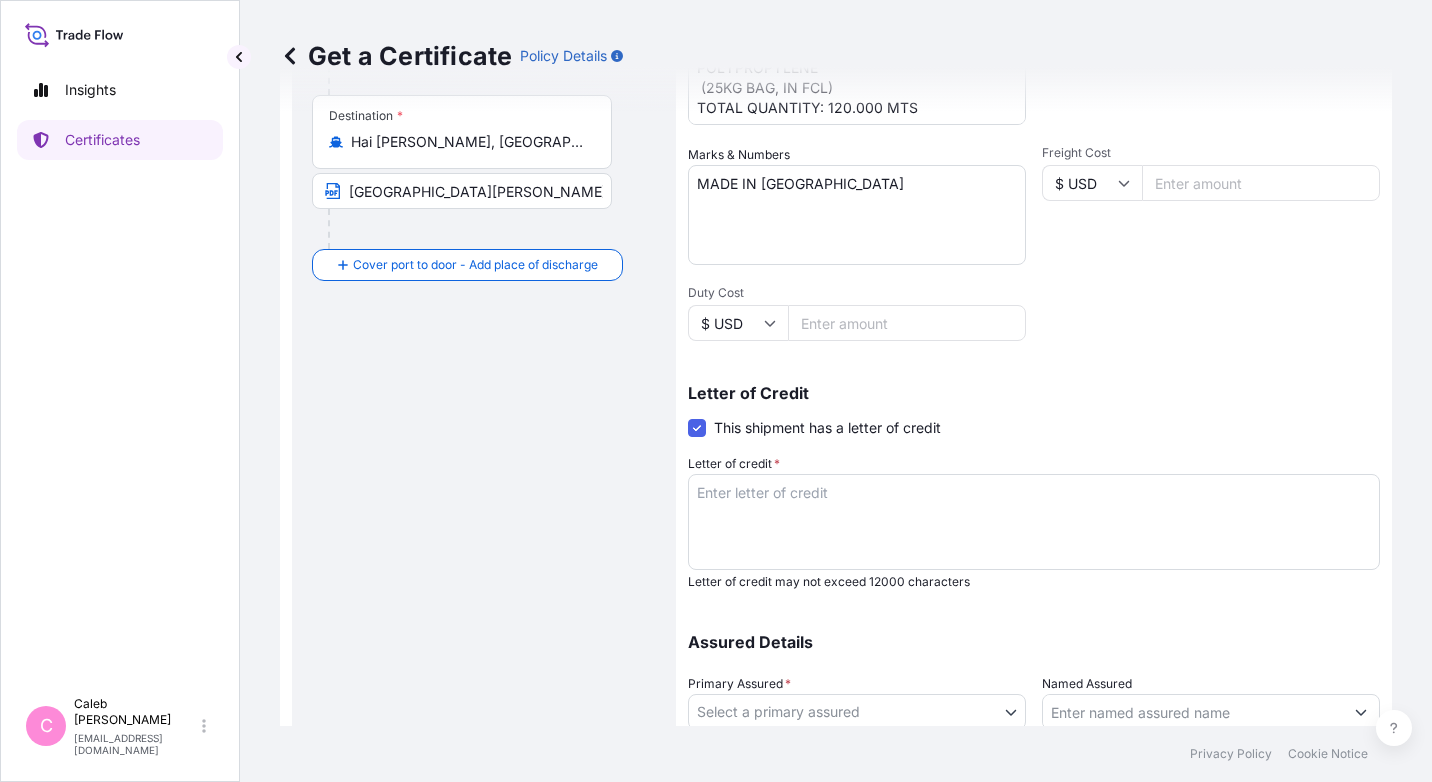 click on "Letter of credit *" at bounding box center [1034, 522] 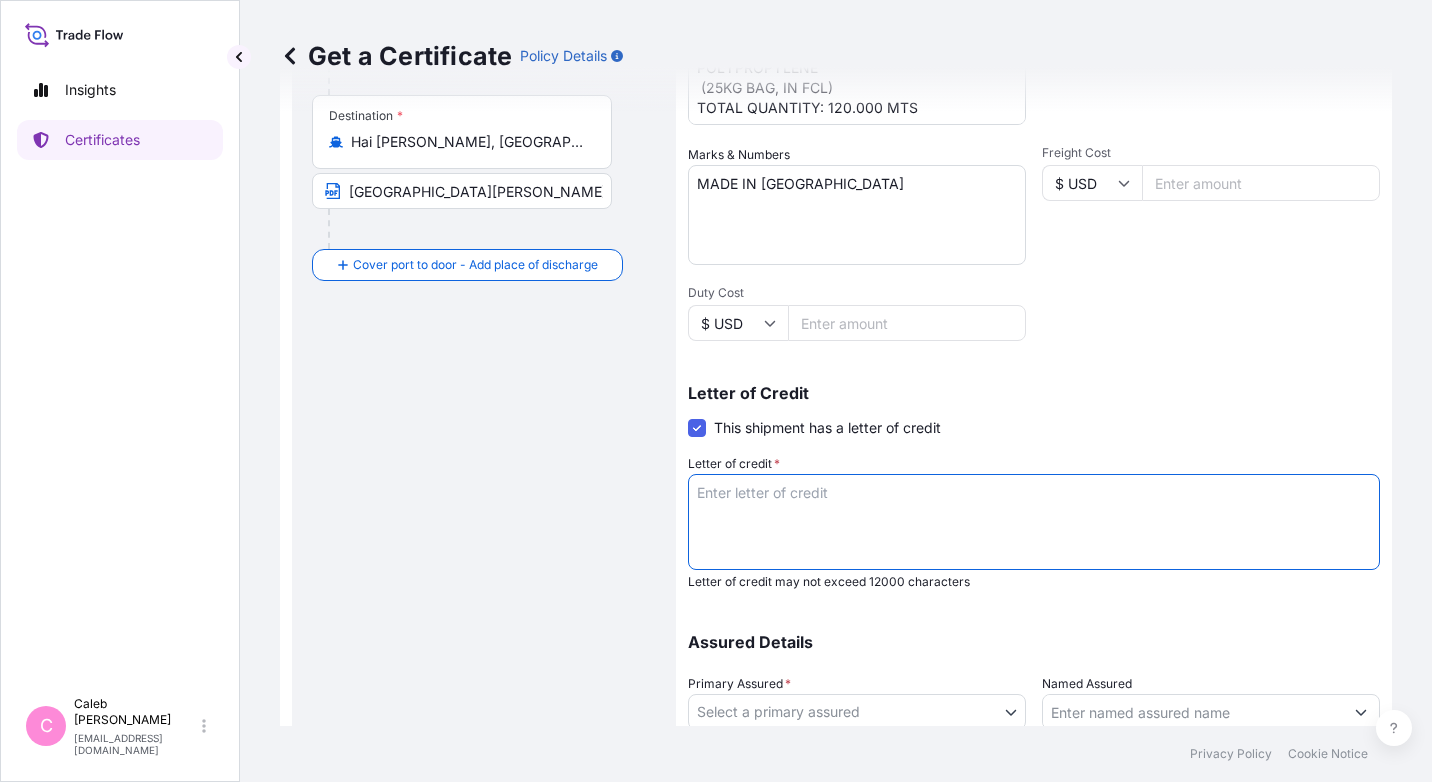 paste on "LC NUMBER: ILC2506638" 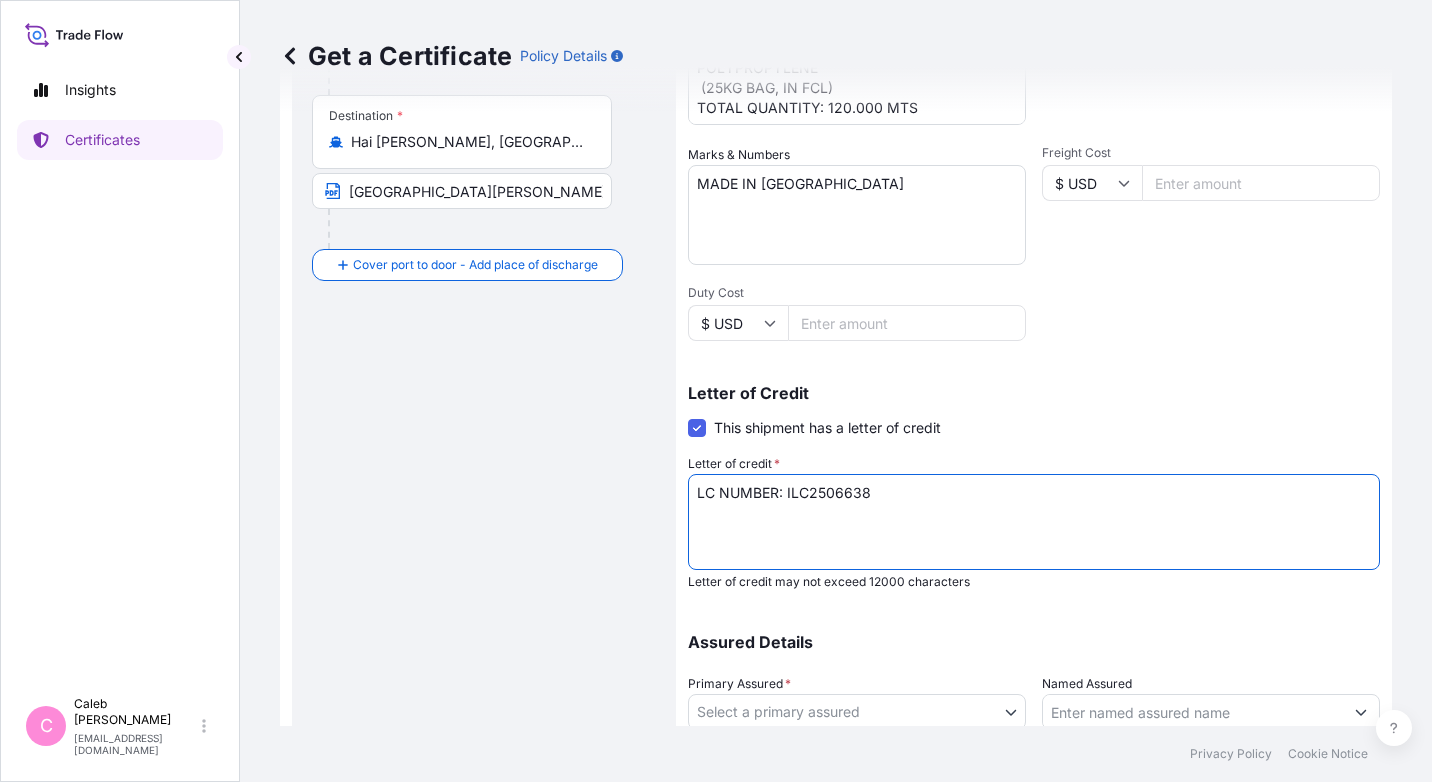 click on "LC NUMBER: ILC2506638" at bounding box center (1034, 522) 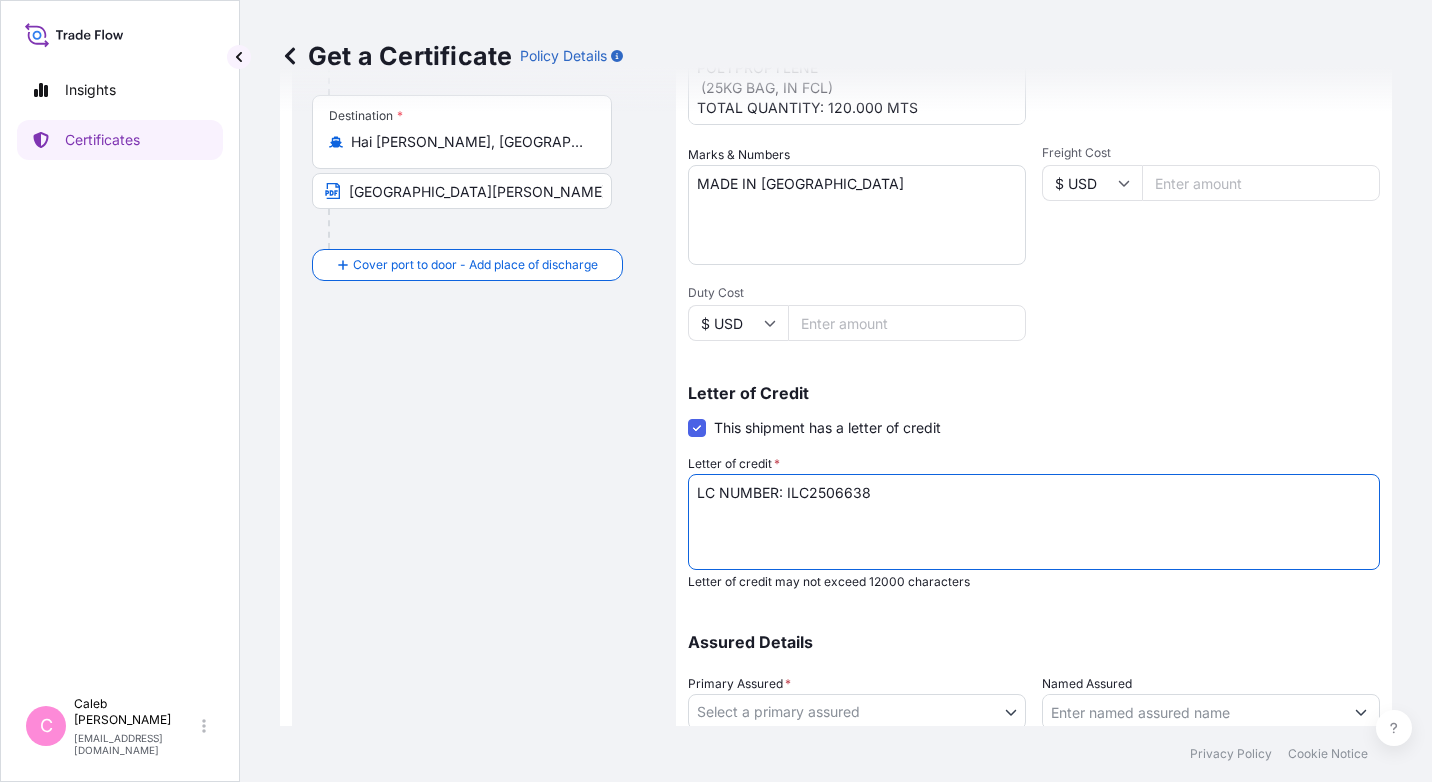 paste on "IN ASSIGNABLE FORM" 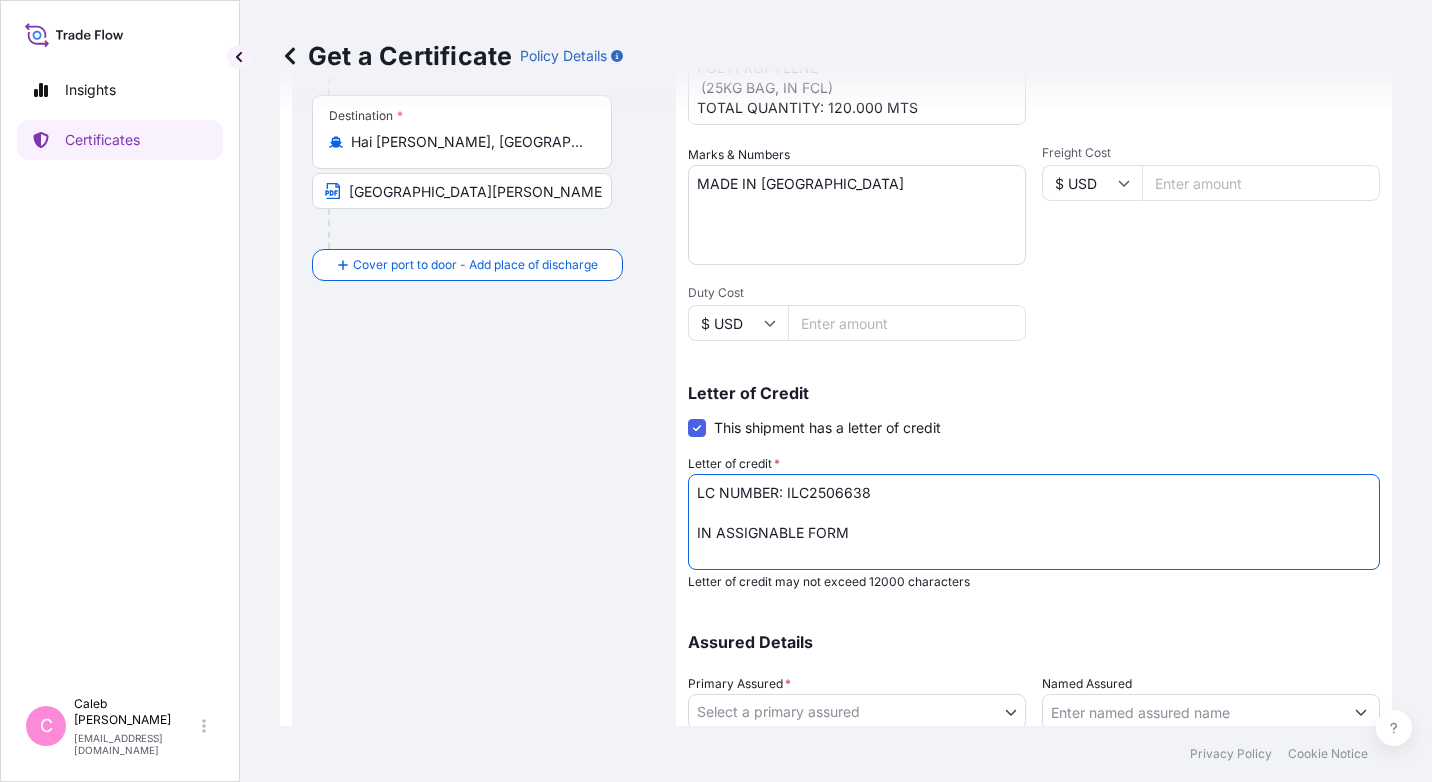 click on "LC NUMBER: ILC2506638
IN ASSIGNABLE FORM" at bounding box center (1034, 522) 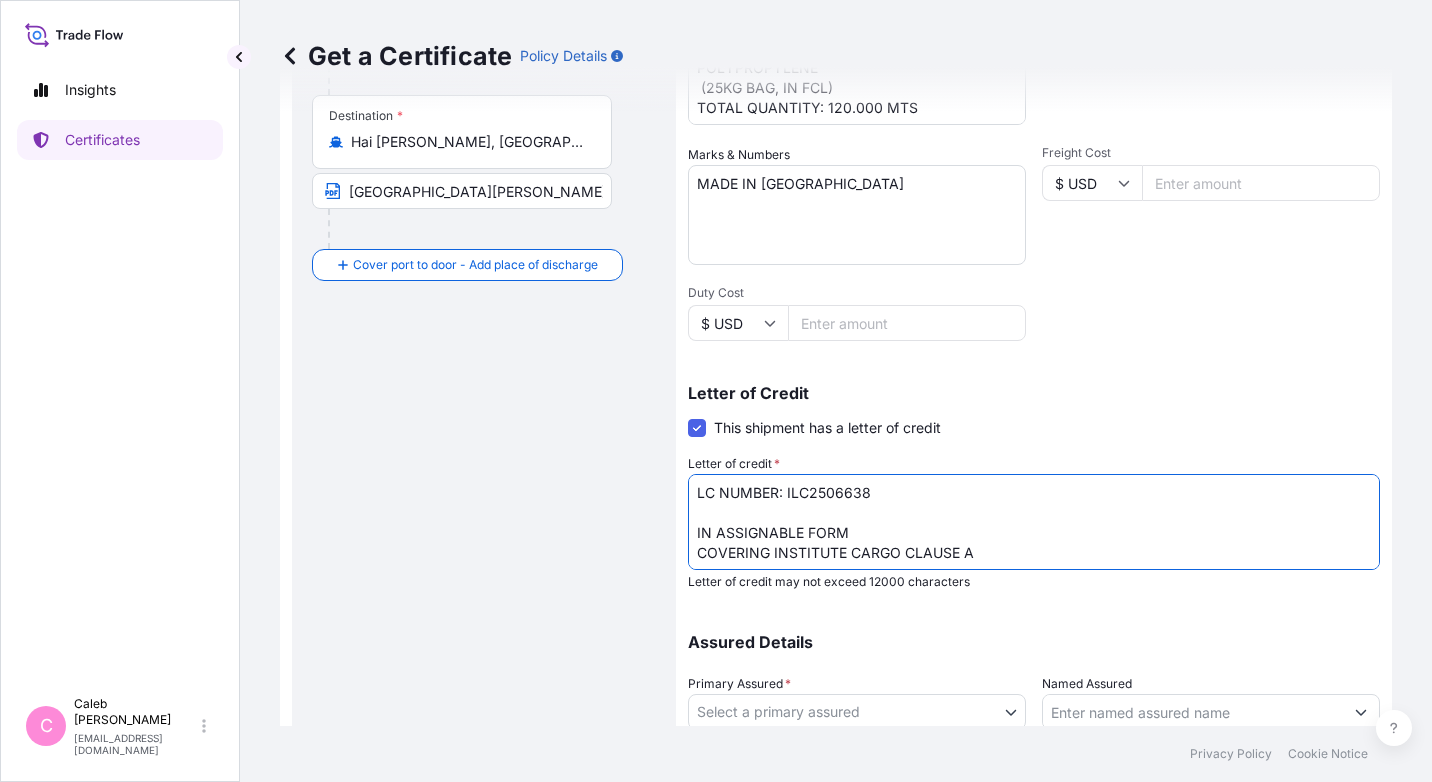 scroll, scrollTop: 12, scrollLeft: 0, axis: vertical 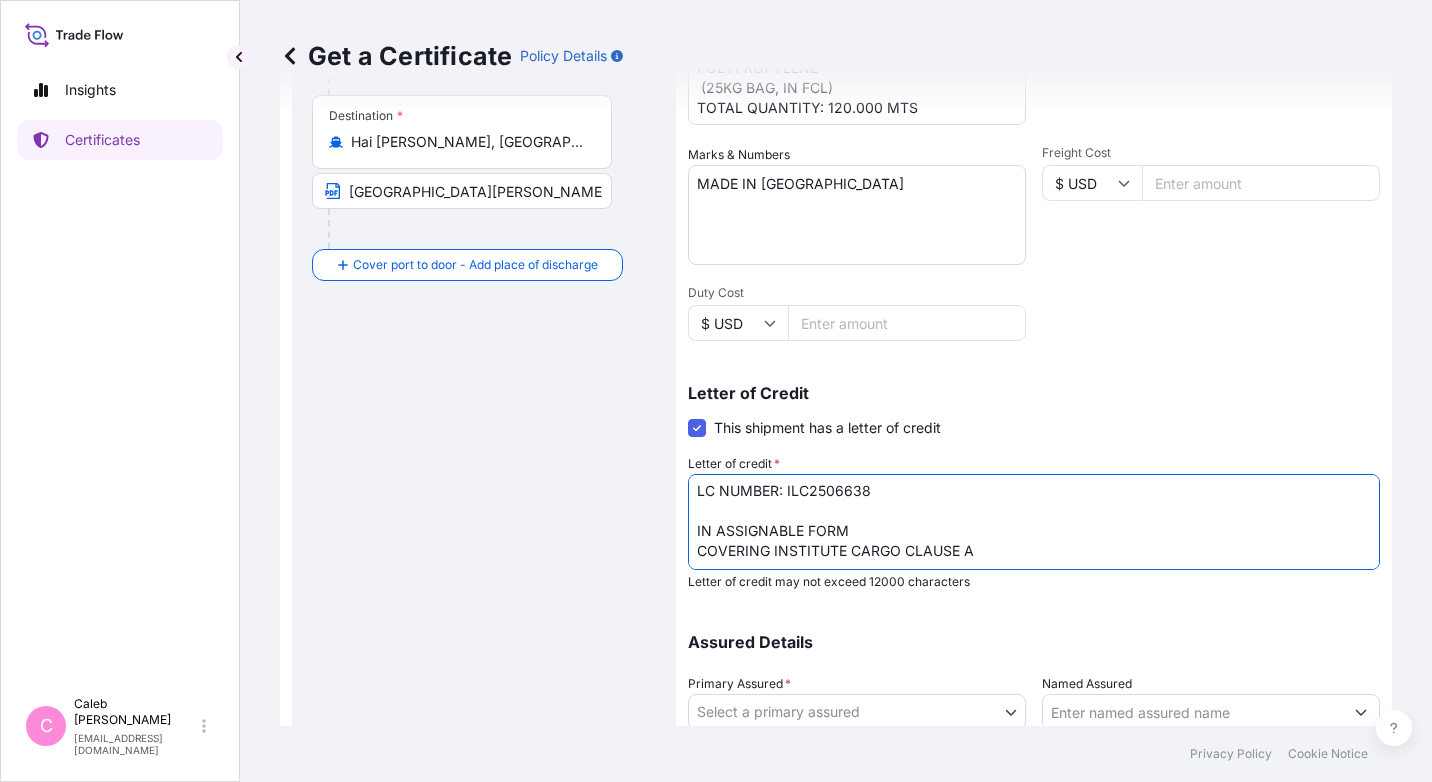 click on "LC NUMBER: ILC2506638
IN ASSIGNABLE FORM
COVERING INSTITUTE CARGO CLAUSE A" at bounding box center (1034, 522) 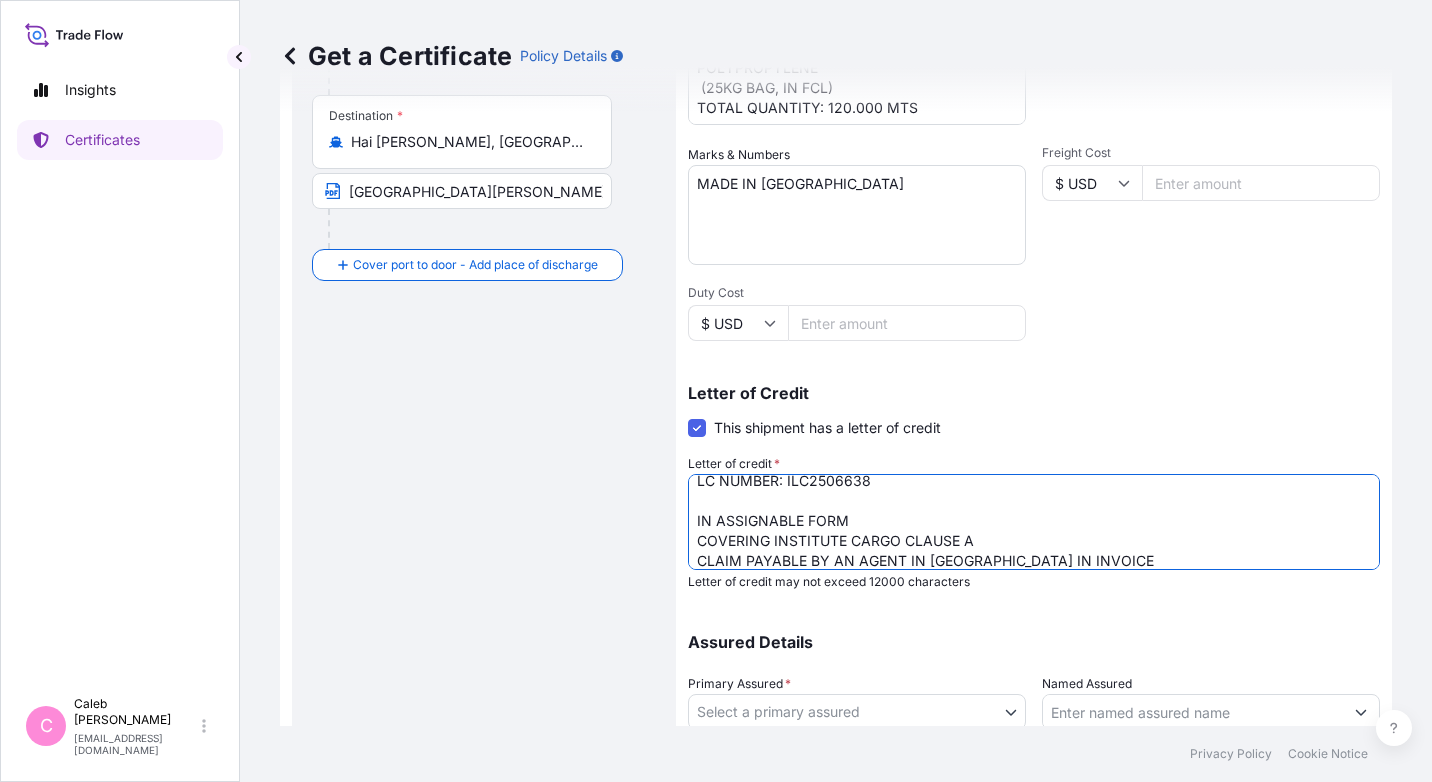scroll, scrollTop: 32, scrollLeft: 0, axis: vertical 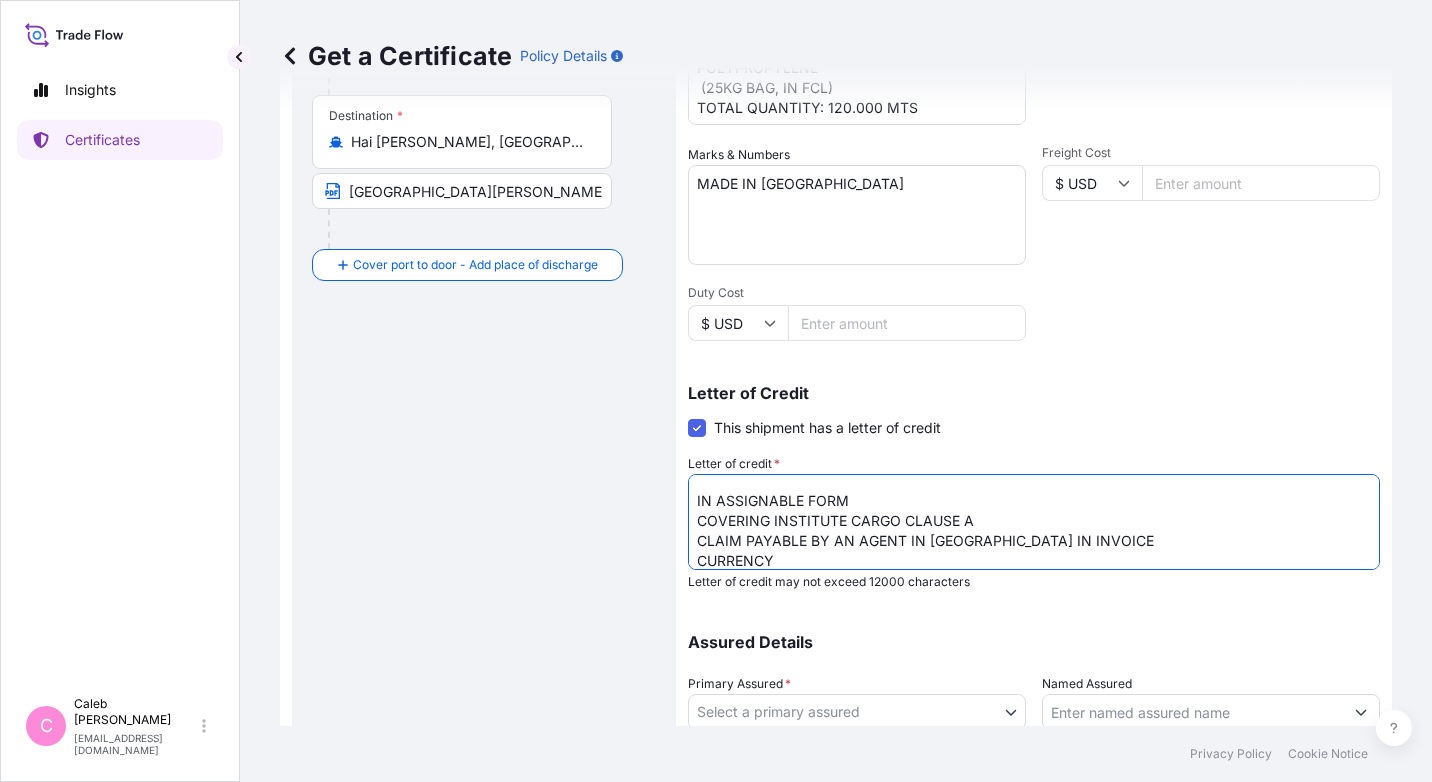 click on "LC NUMBER: ILC2506638
IN ASSIGNABLE FORM
COVERING INSTITUTE CARGO CLAUSE A
CLAIM PAYABLE BY AN AGENT IN VIETNAM IN INVOICE
CURRENCY" at bounding box center [1034, 522] 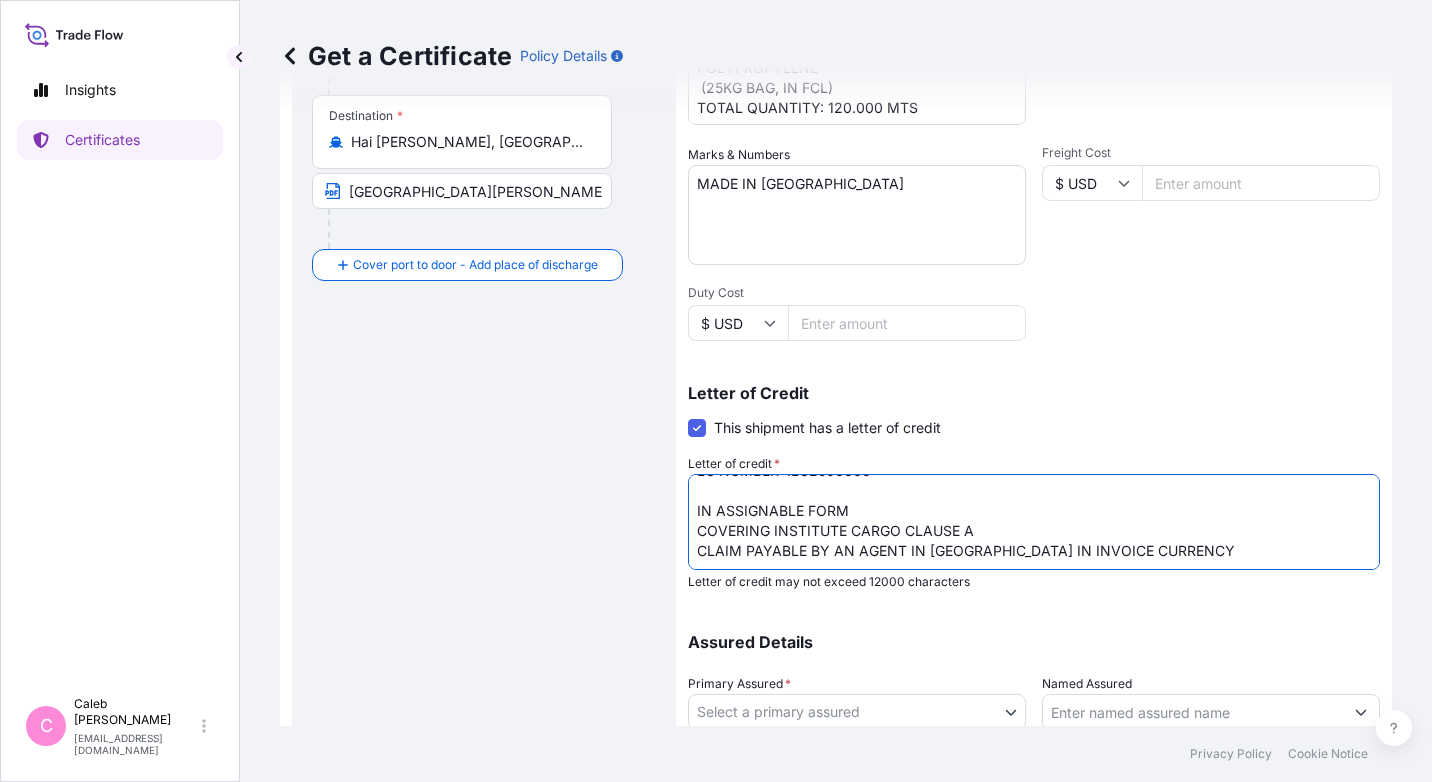 scroll, scrollTop: 22, scrollLeft: 0, axis: vertical 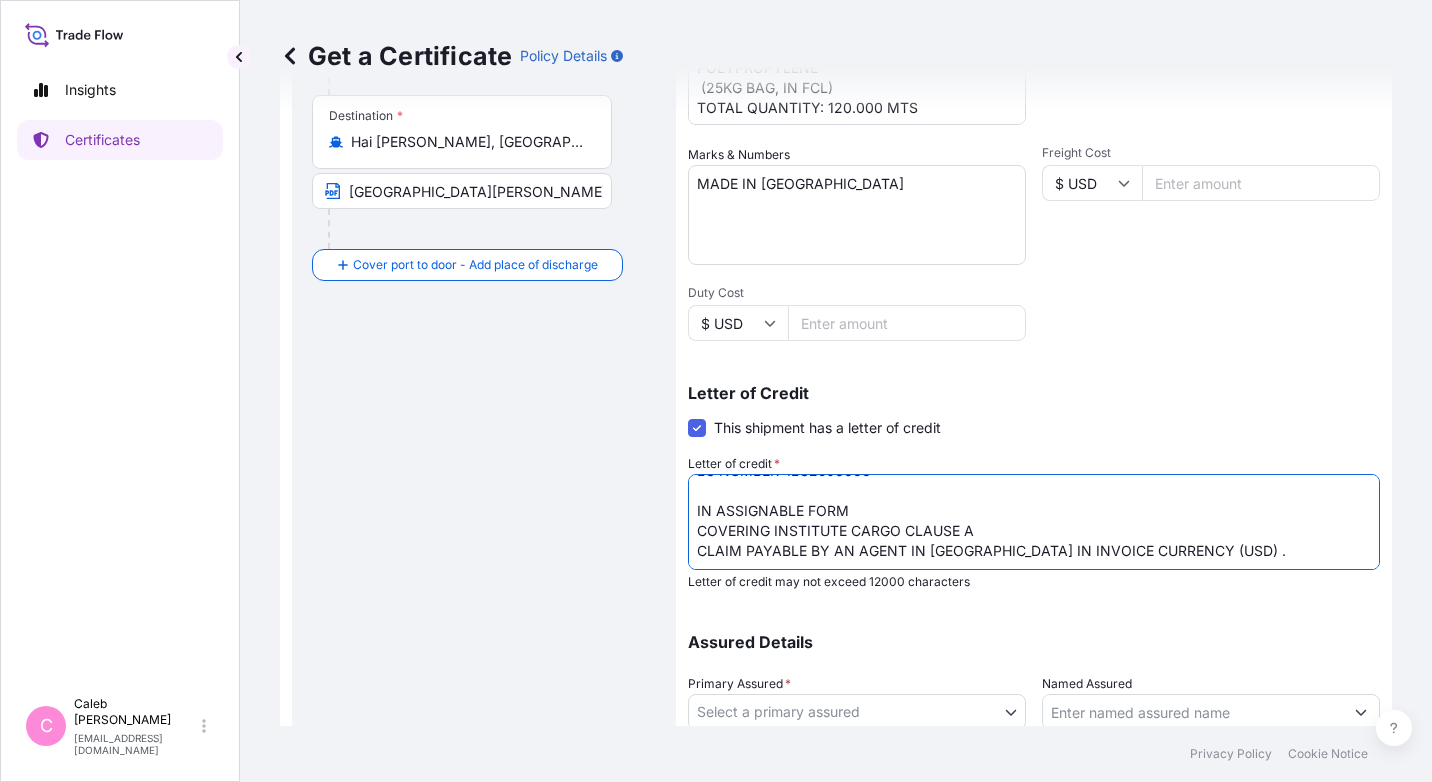 click on "LC NUMBER: ILC2506638
IN ASSIGNABLE FORM
COVERING INSTITUTE CARGO CLAUSE A
CLAIM PAYABLE BY AN AGENT IN VIETNAM IN INVOICE CURRENCY (USD) ." at bounding box center (1034, 522) 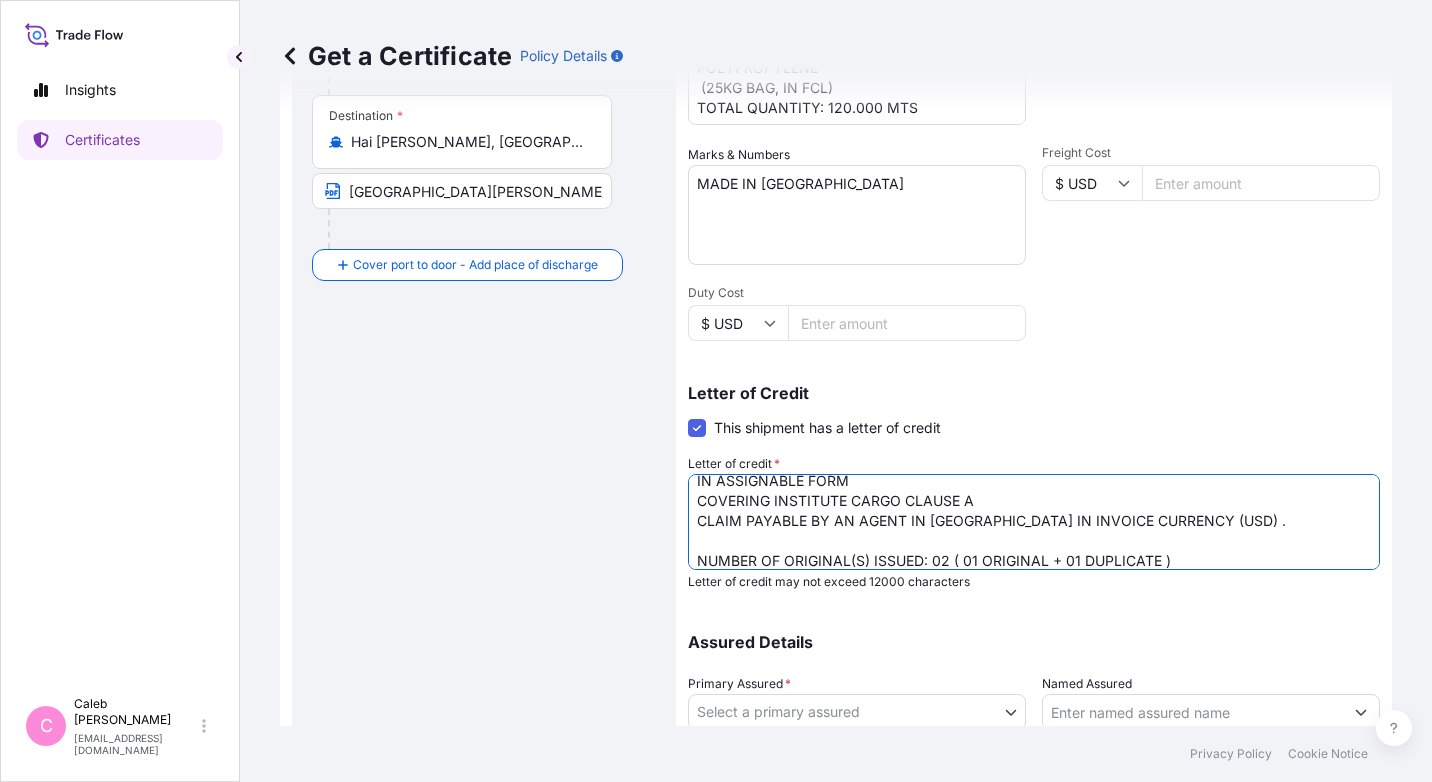 scroll, scrollTop: 571, scrollLeft: 0, axis: vertical 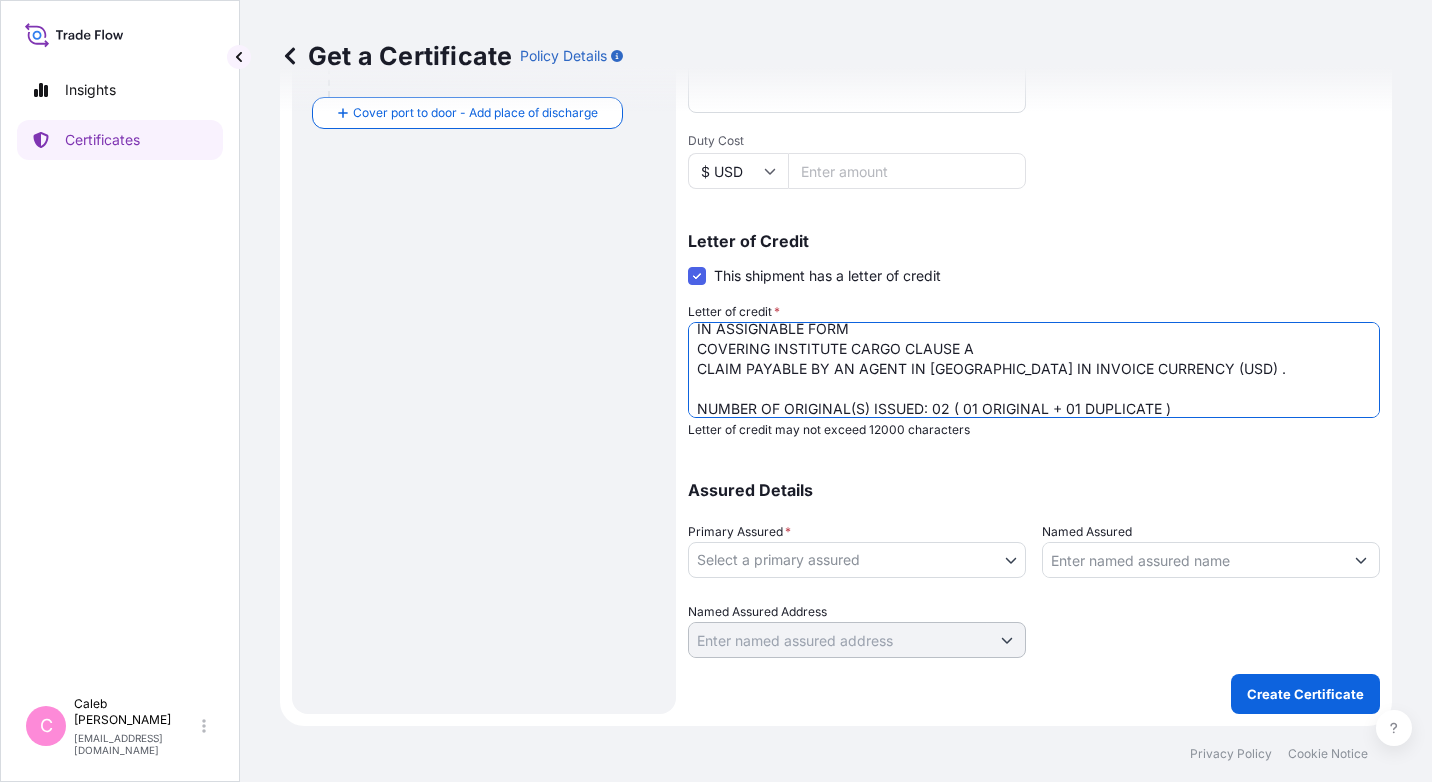 type on "LC NUMBER: ILC2506638
IN ASSIGNABLE FORM
COVERING INSTITUTE CARGO CLAUSE A
CLAIM PAYABLE BY AN AGENT IN VIETNAM IN INVOICE CURRENCY (USD) .
NUMBER OF ORIGINAL(S) ISSUED: 02 ( 01 ORIGINAL + 01 DUPLICATE )" 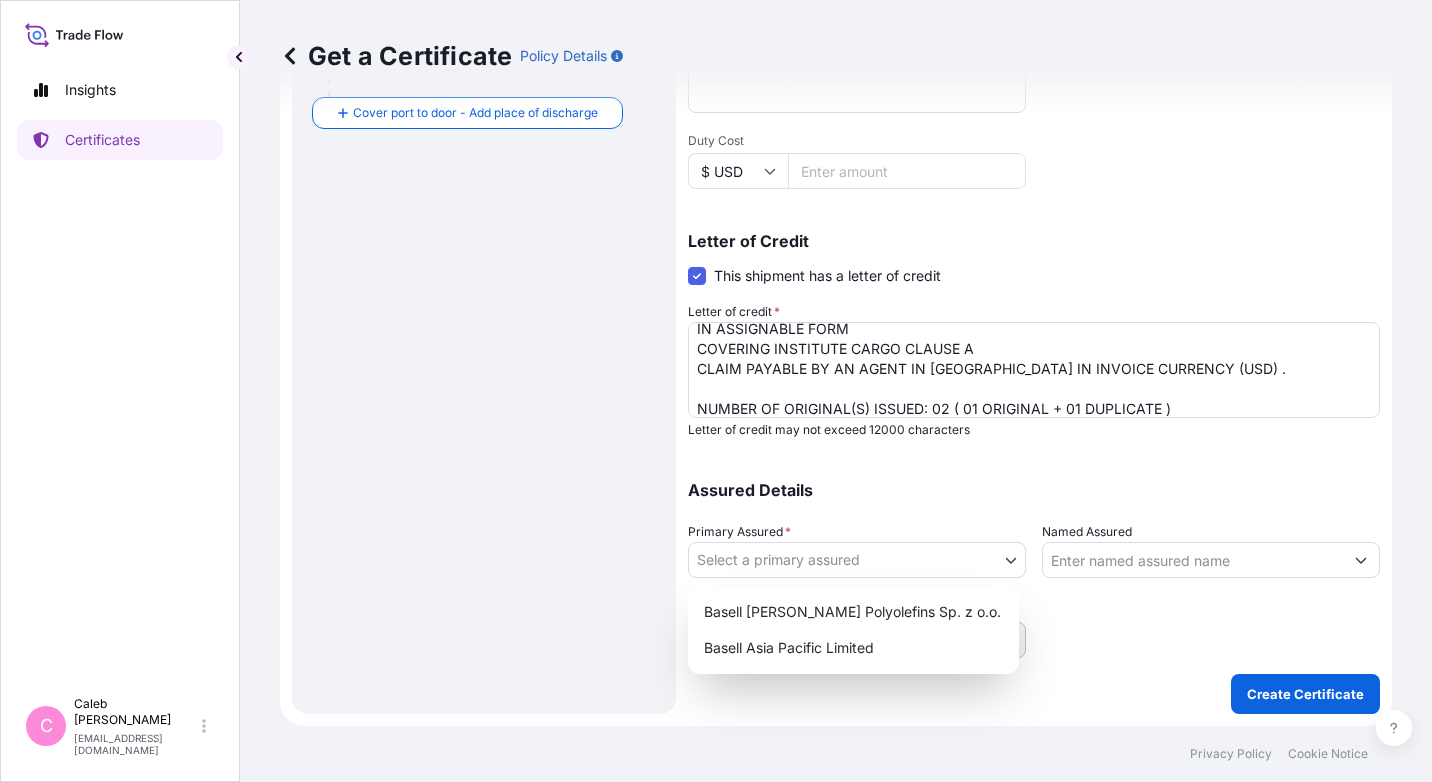 click on "Insights Certificates C Caleb   Chan cchan@tradetechnologies.com Get a Certificate Policy Details Route Details Reset Route Details   Cover door to port - Add loading place Place of loading Road / Inland Road / Inland Origin * THLCH - Laem Chabang, Thailand LAEM CHABANG, THAILAND Main transport mode Sea Air Road Sea Destination * Hai Phong, Vietnam HAI PHONG PORT, VIETNAM Cover port to door - Add place of discharge Road / Inland Road / Inland Place of Discharge Shipment Details Issue date * 7 / 1 / 2025 Date of Departure * 7 / 2 / 2025 Date of Arrival mm / dd / yyyy Commodity * Polymers and dry chemicals in bulk Packing Category Commercial Invoice Value    * $ USD 109200 Reference SO# 5013095874 Description of Cargo * COMMODITY: MOPLEN HP500N
POLYPROPYLENE
(25KG BAG, IN FCL)
TOTAL QUANTITY: 120.000 MTS Vessel name XIN BIN HONG V.040N Marks & Numbers MADE IN THAILAND Freight Cost   $ USD Duty Cost   $ USD Letter of Credit This shipment has a letter of credit Letter of credit * Assured Details *
0" at bounding box center [716, 391] 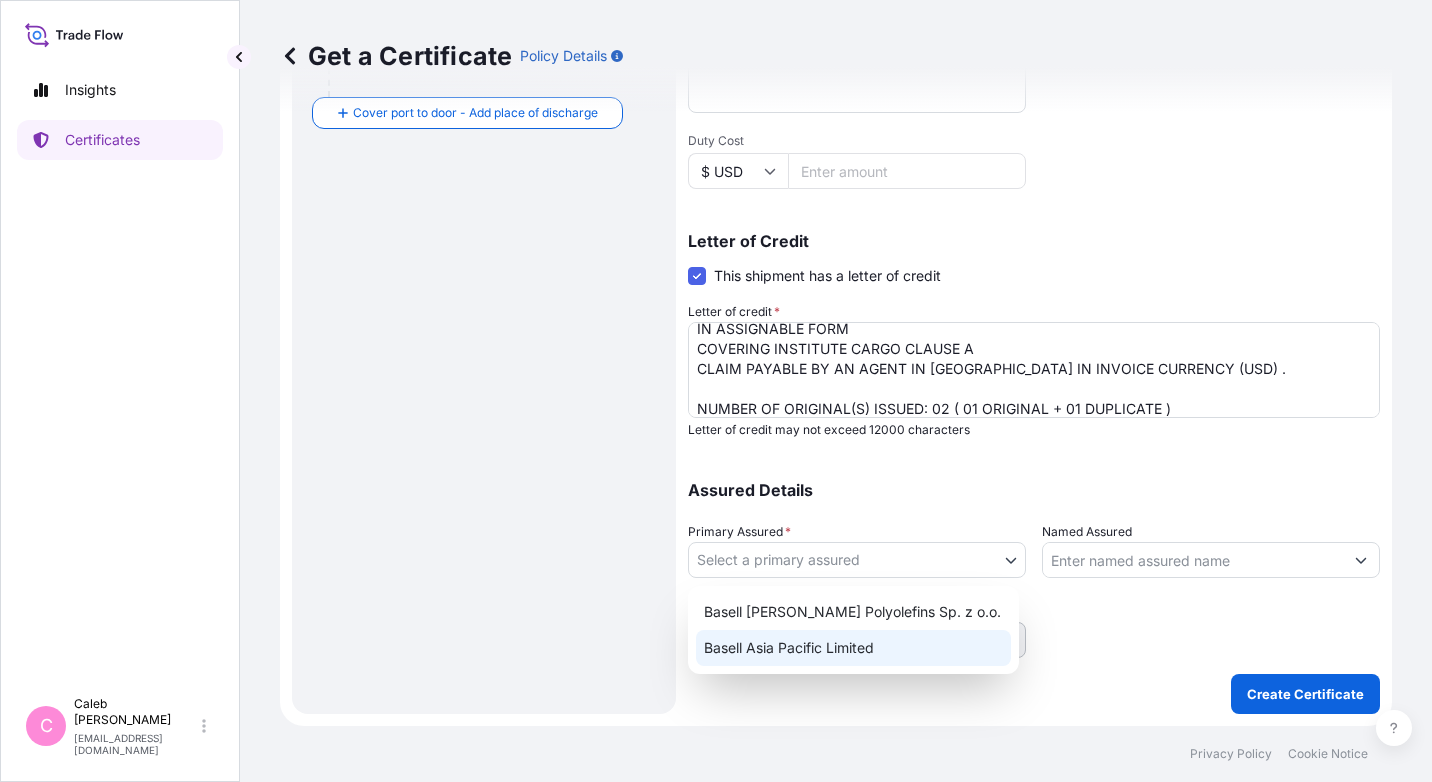 click on "Basell Asia Pacific Limited" at bounding box center [853, 648] 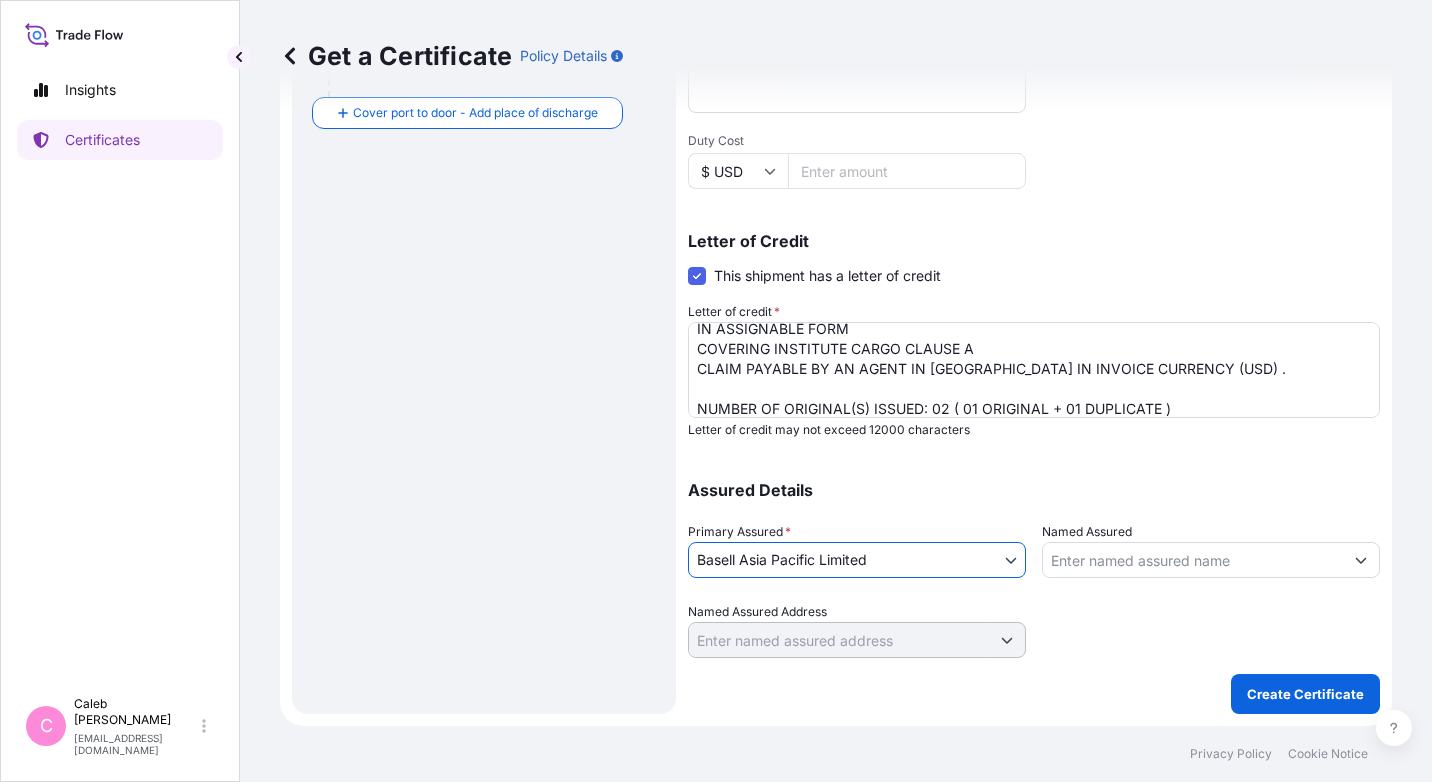 click at bounding box center (1211, 630) 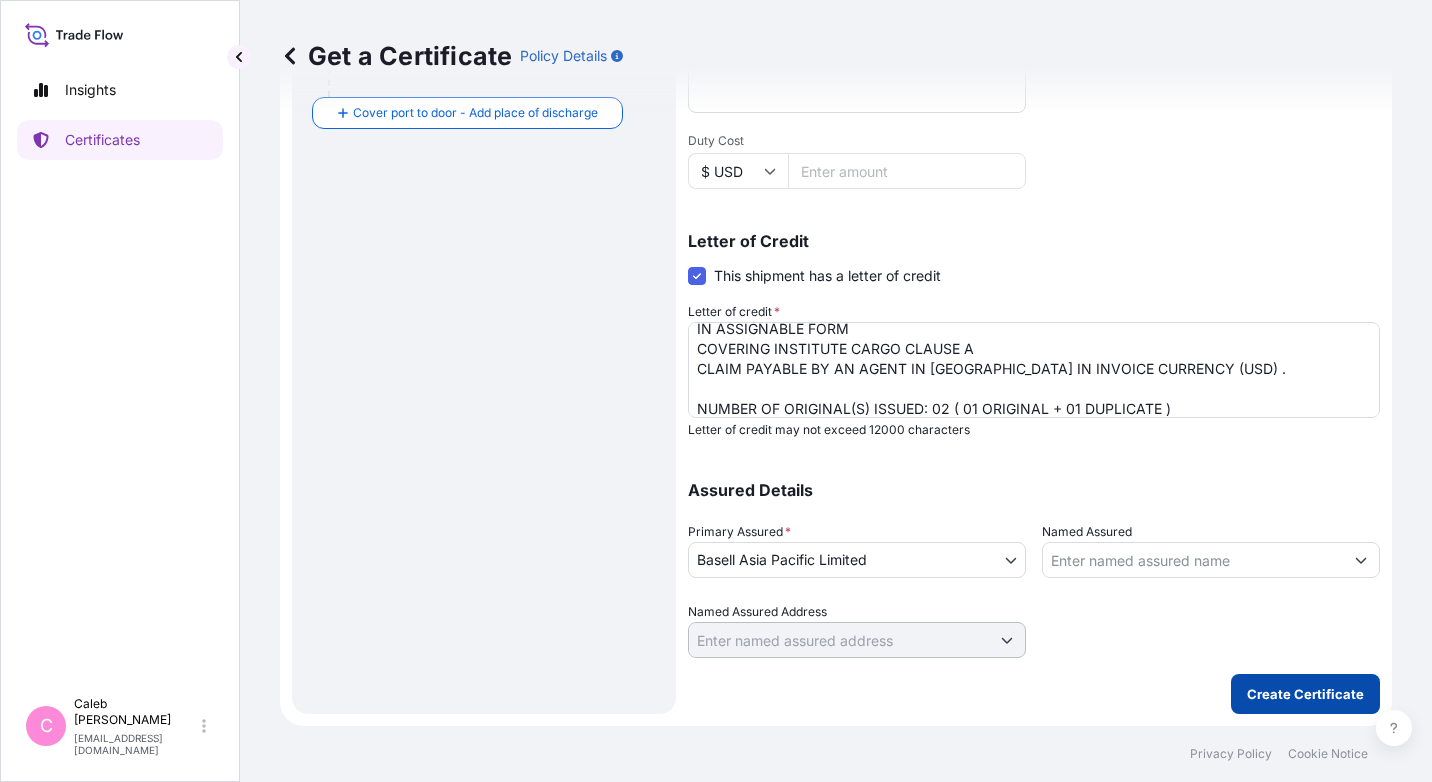 click on "Create Certificate" at bounding box center (1305, 694) 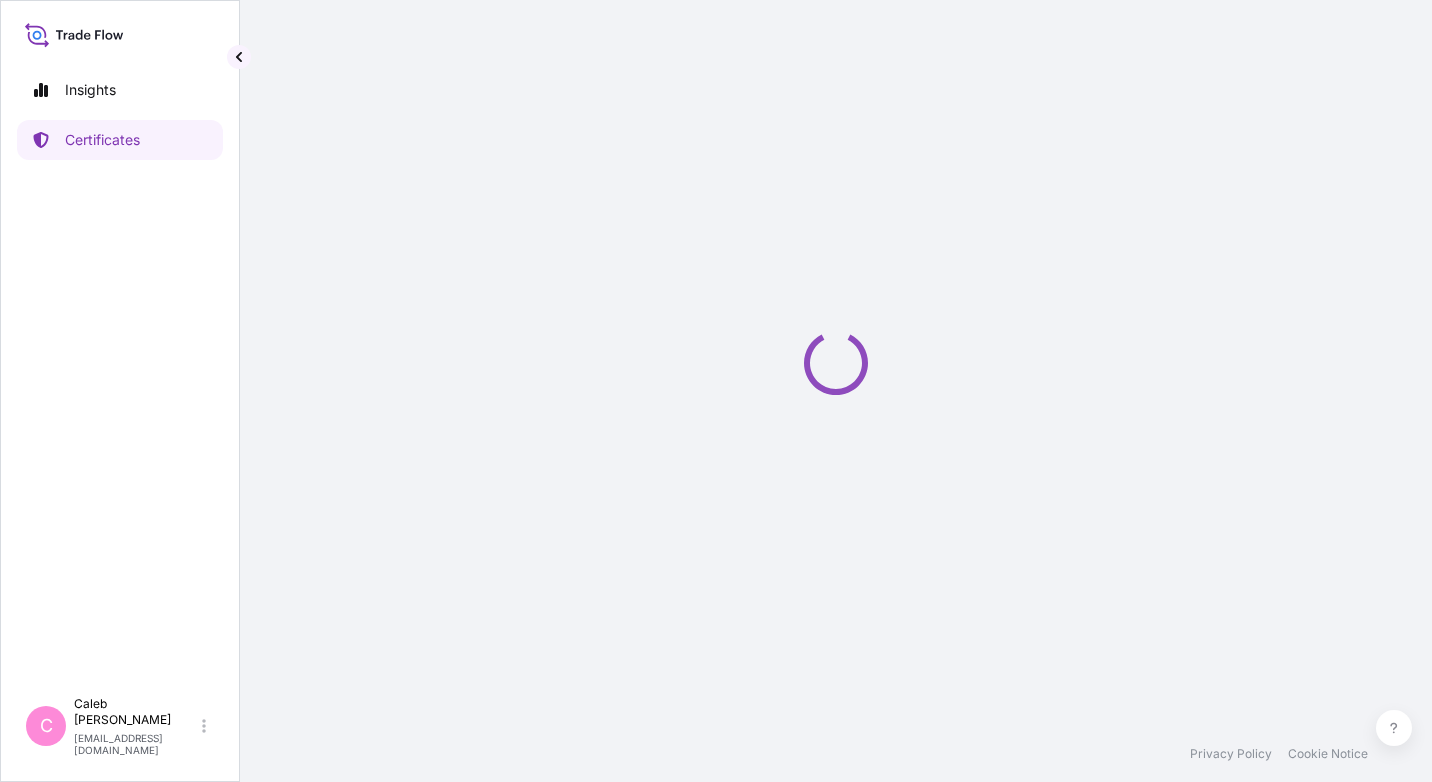 scroll, scrollTop: 0, scrollLeft: 0, axis: both 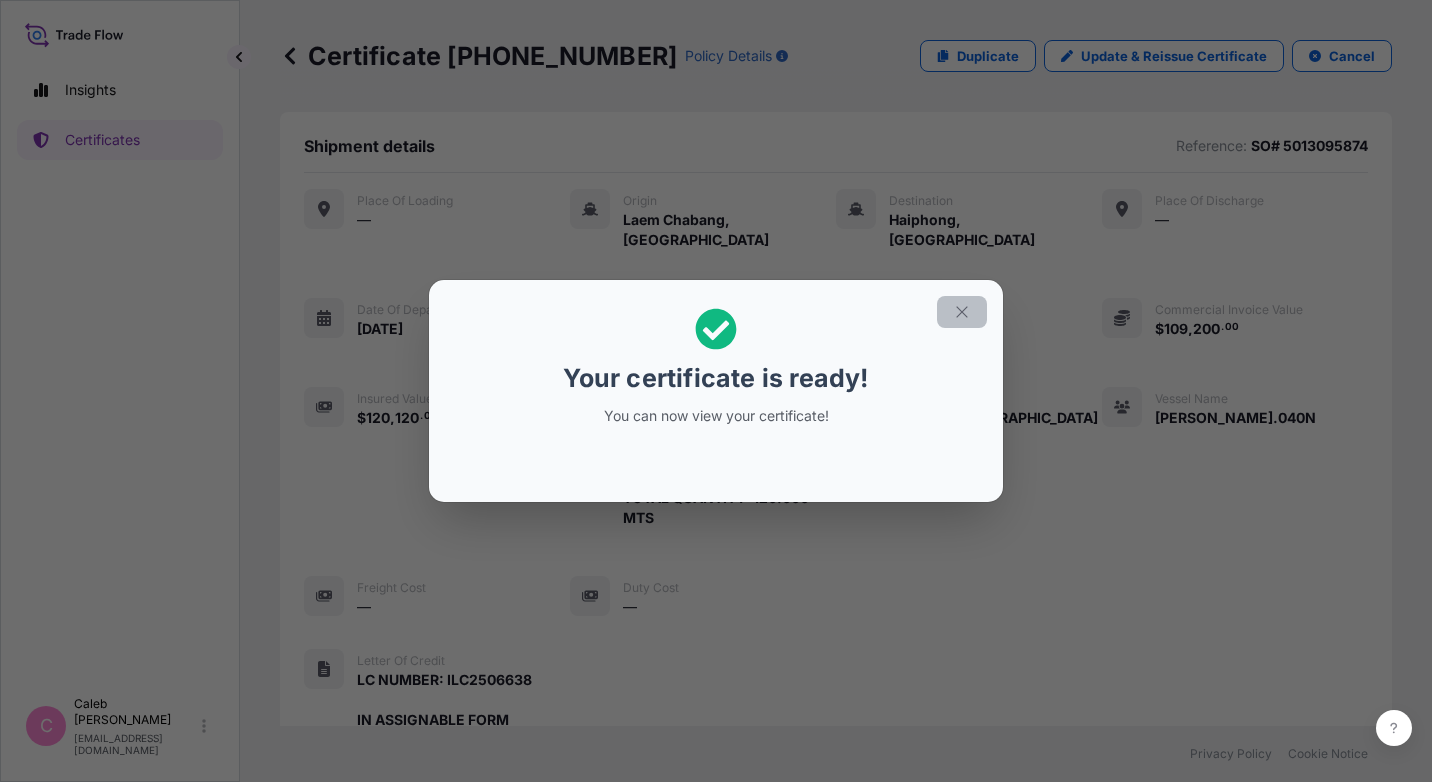 click 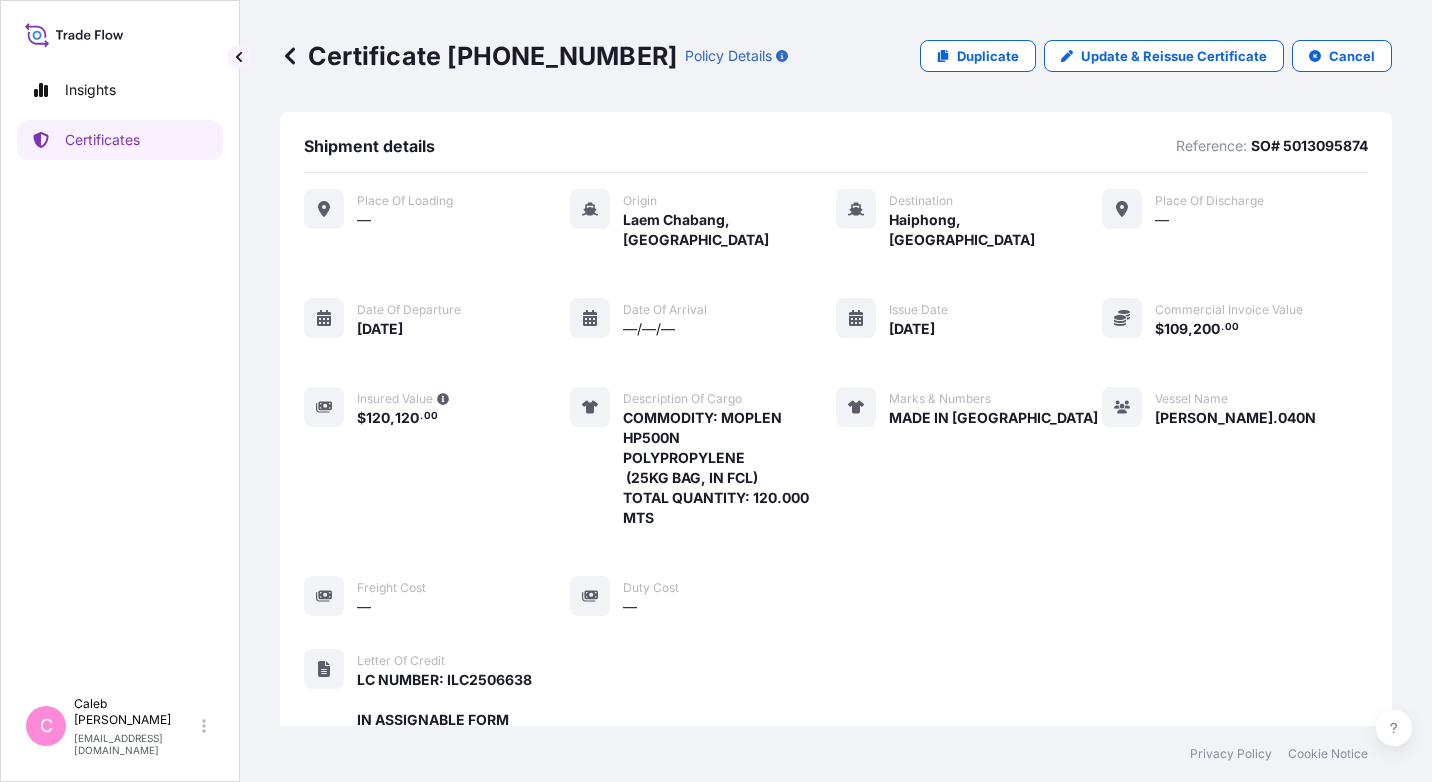 scroll, scrollTop: 738, scrollLeft: 0, axis: vertical 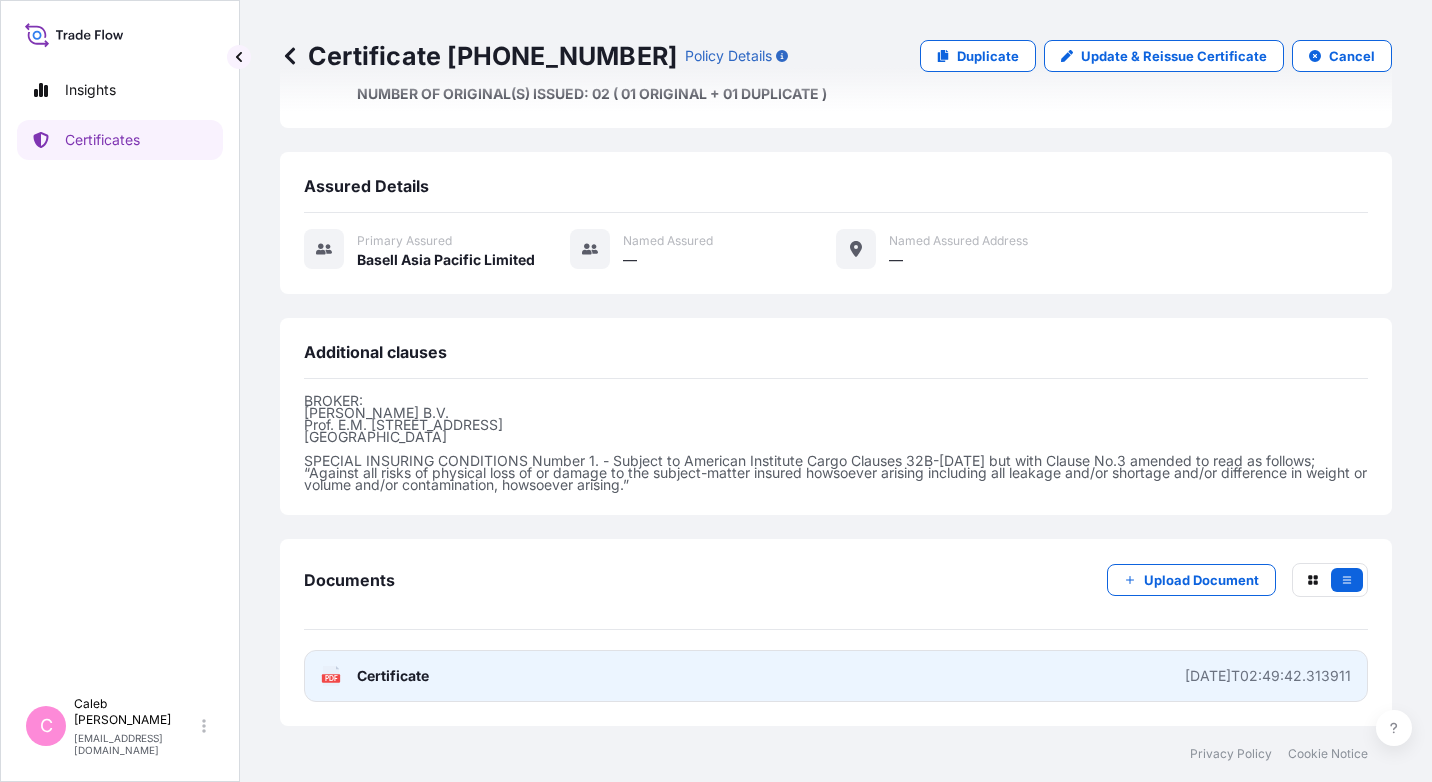 click on "PDF Certificate 2025-07-01T02:49:42.313911" at bounding box center [836, 676] 